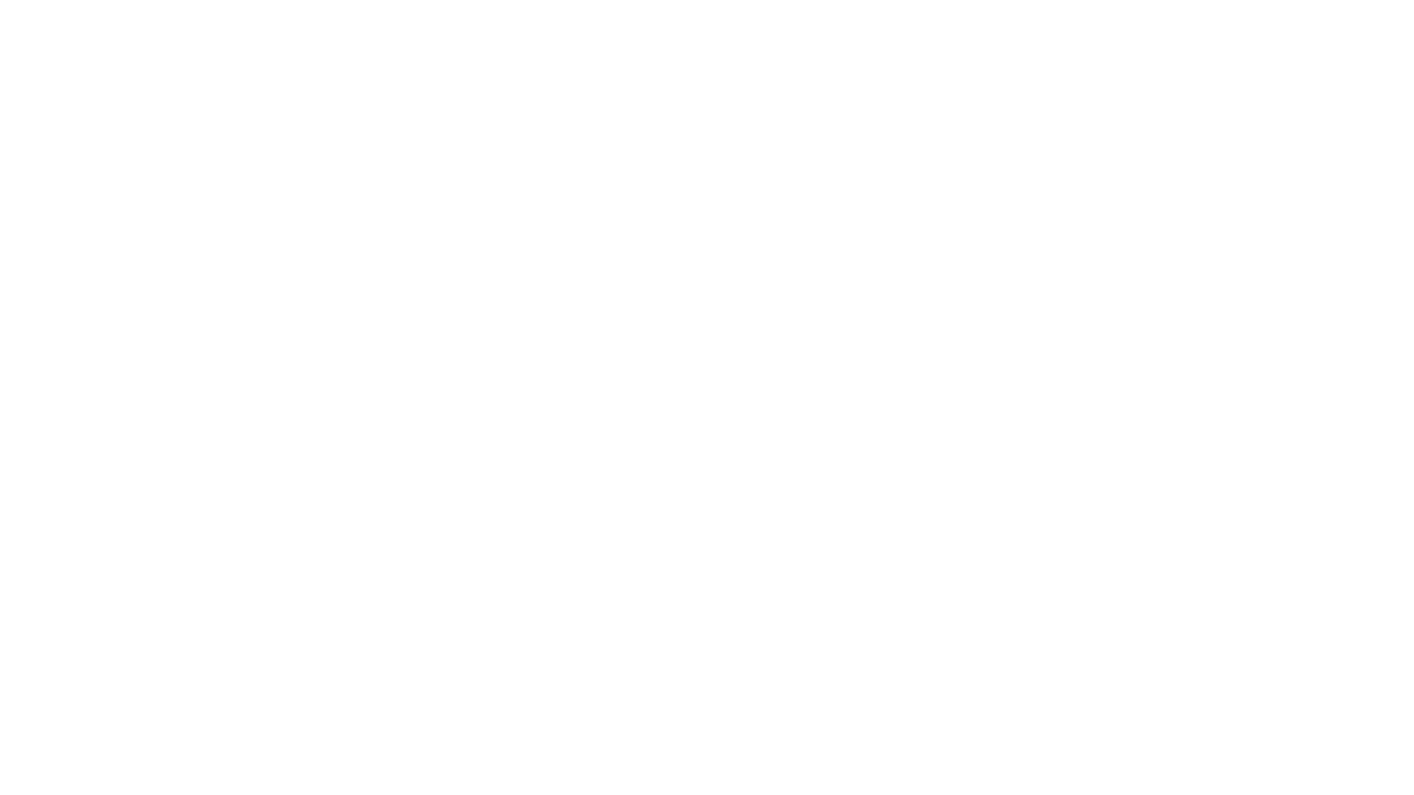 scroll, scrollTop: 0, scrollLeft: 0, axis: both 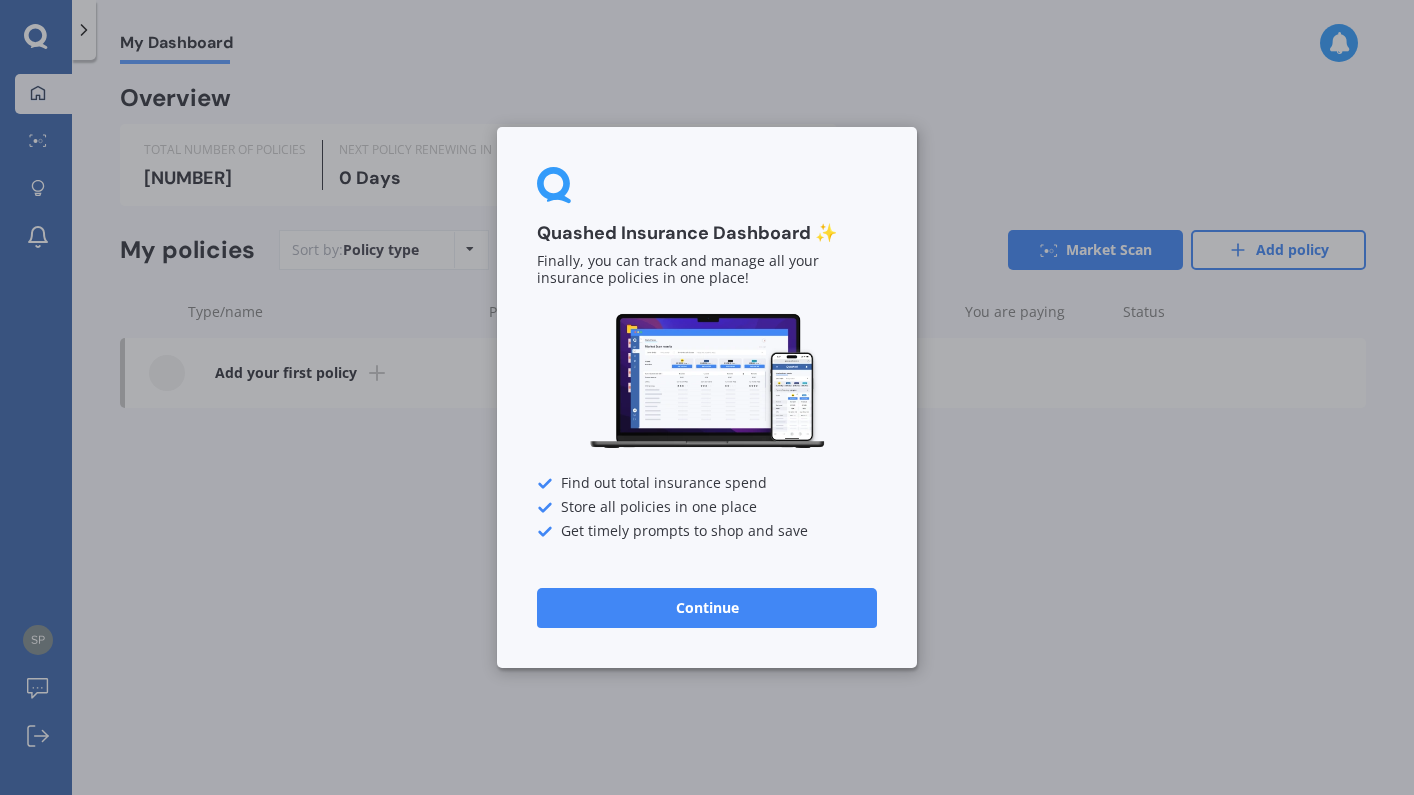click on "Continue" at bounding box center [707, 608] 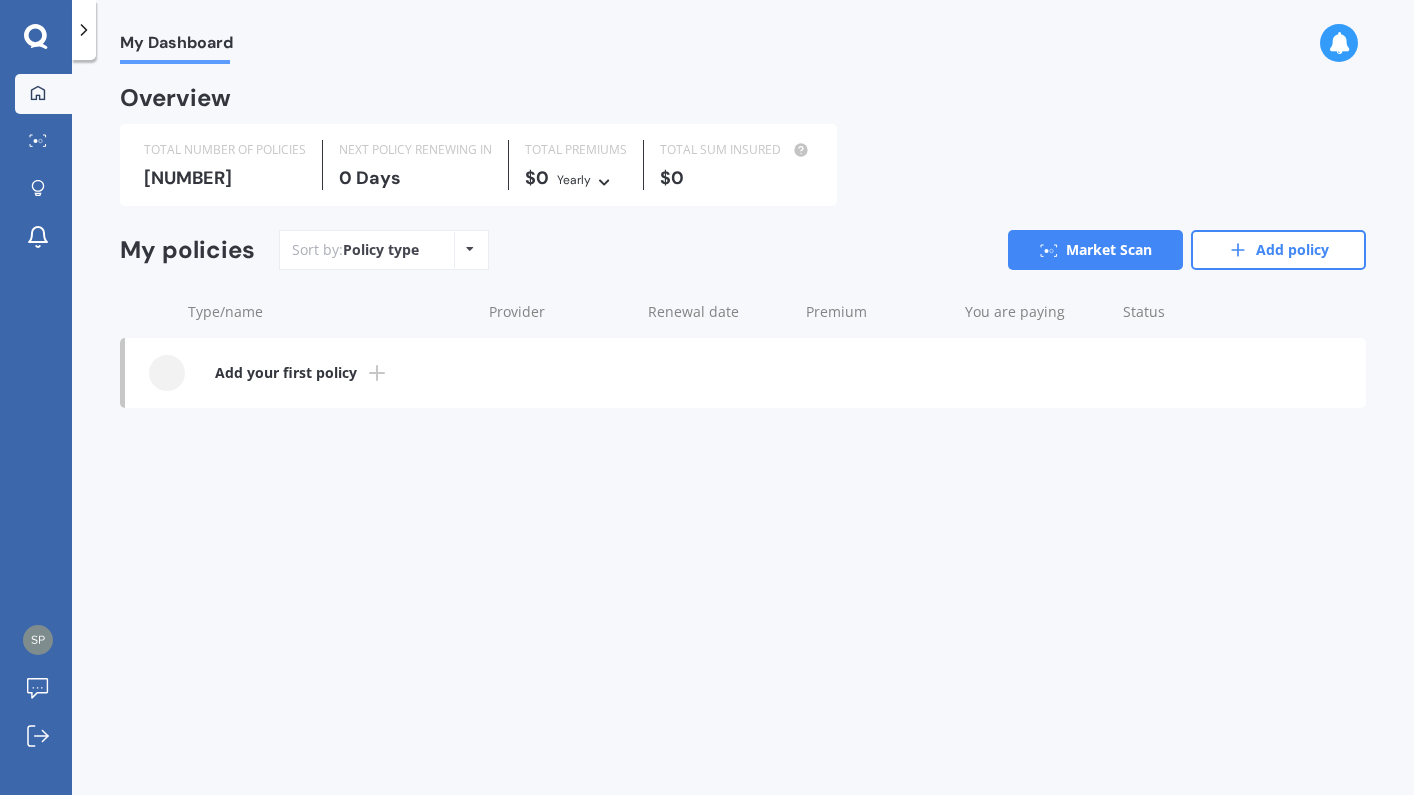 click on "Policy type Alphabetical Date added Renewing next" at bounding box center (469, 250) 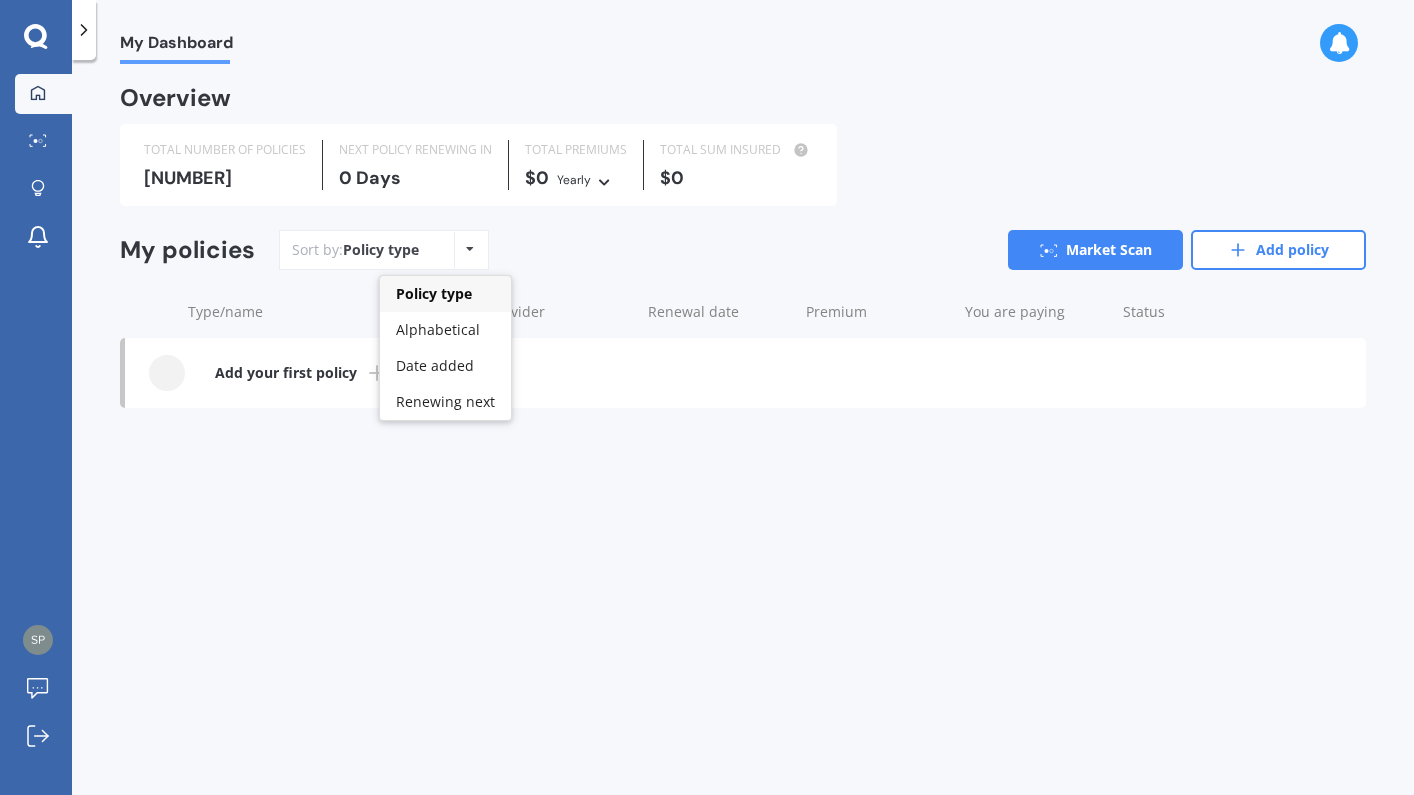 click on "Overview TOTAL NUMBER OF POLICIES 0 NEXT POLICY RENEWING IN 0 Days TOTAL PREMIUMS $0 Yearly Yearly Six-Monthly Quarterly Monthly Fortnightly Weekly TOTAL SUM INSURED $0 My policies Sort by:  Policy type Policy type Alphabetical Date added Renewing next Market Scan Add policy Type/name Provider Renewal date Premium You are paying Status Add your first policy" at bounding box center [743, 268] 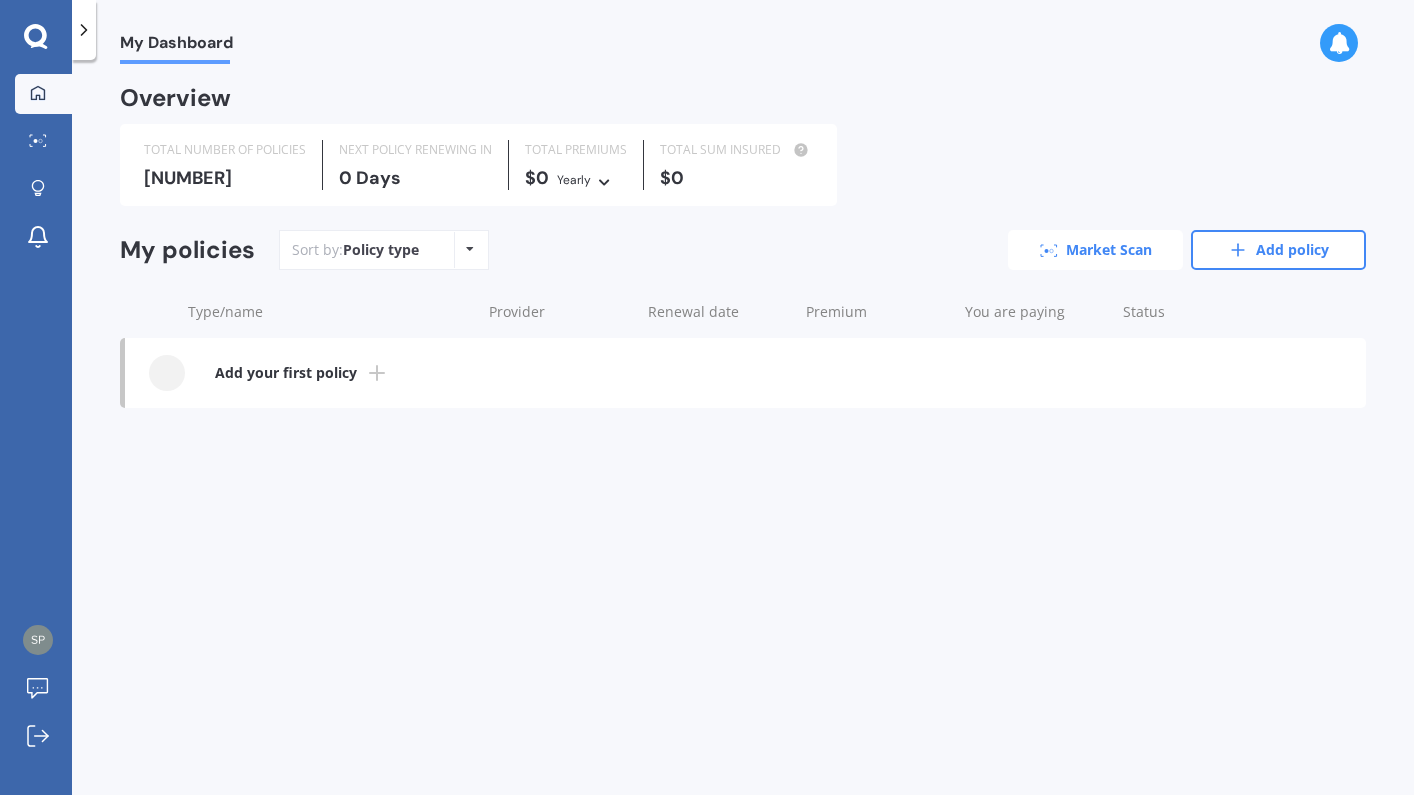 click on "Market Scan" at bounding box center [1095, 250] 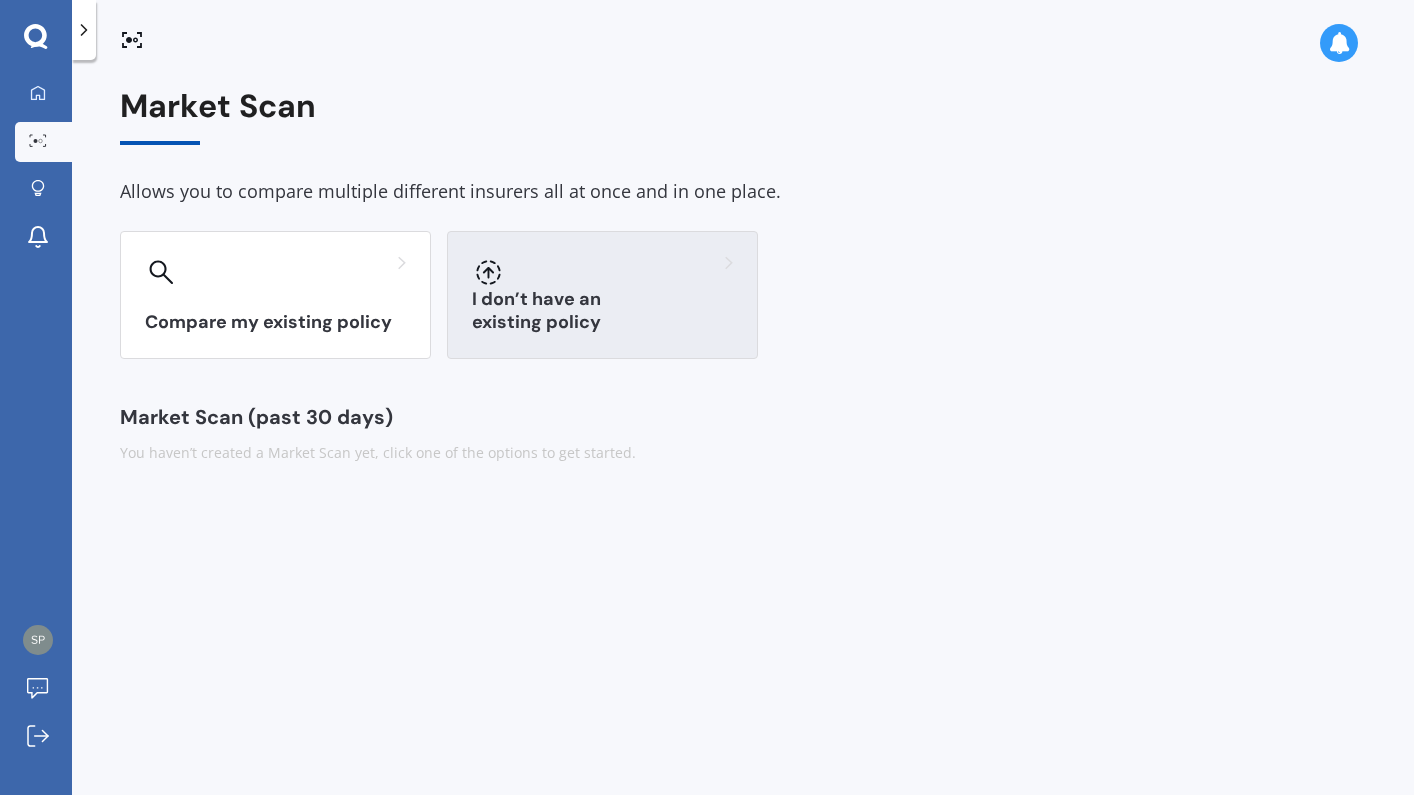 click at bounding box center (275, 272) 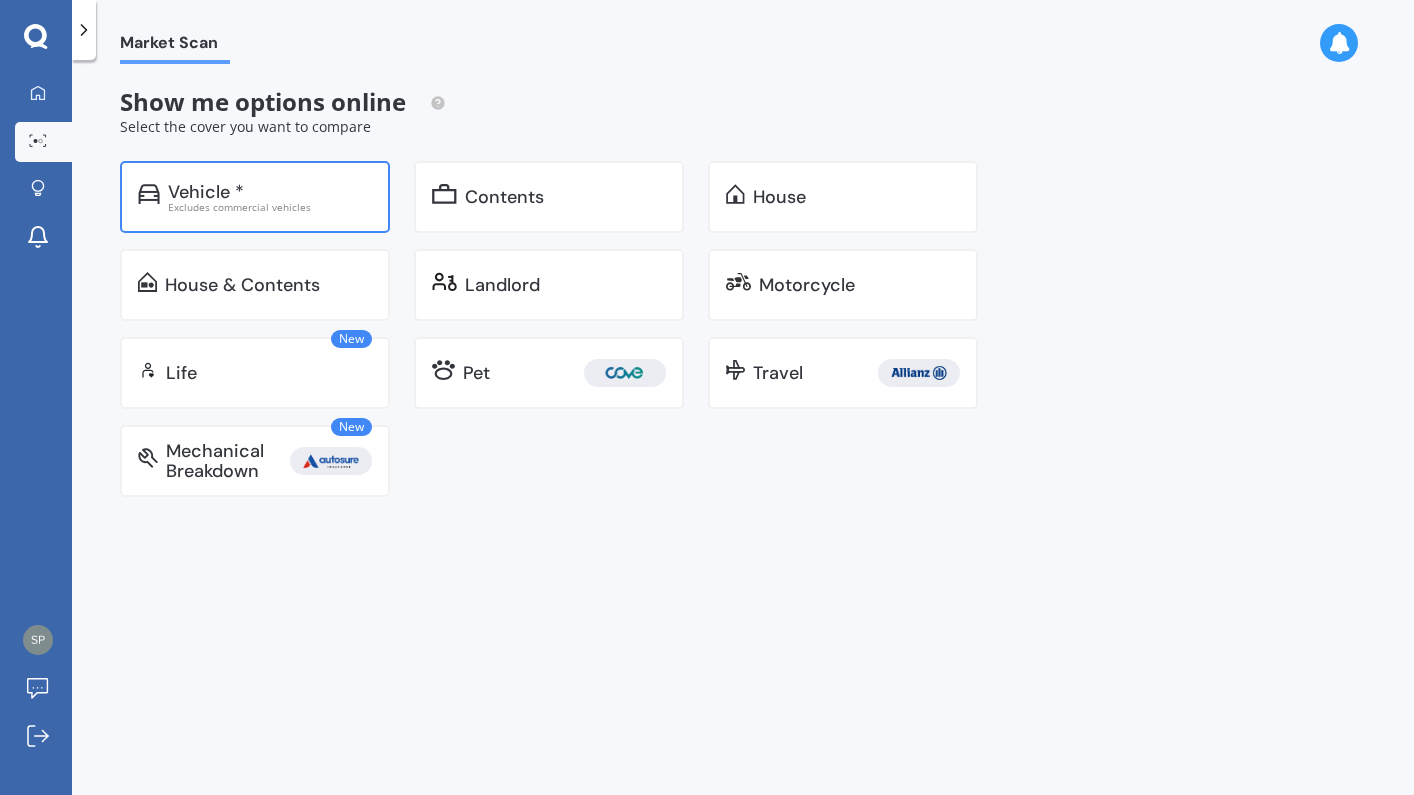 click on "Vehicle *" at bounding box center (206, 192) 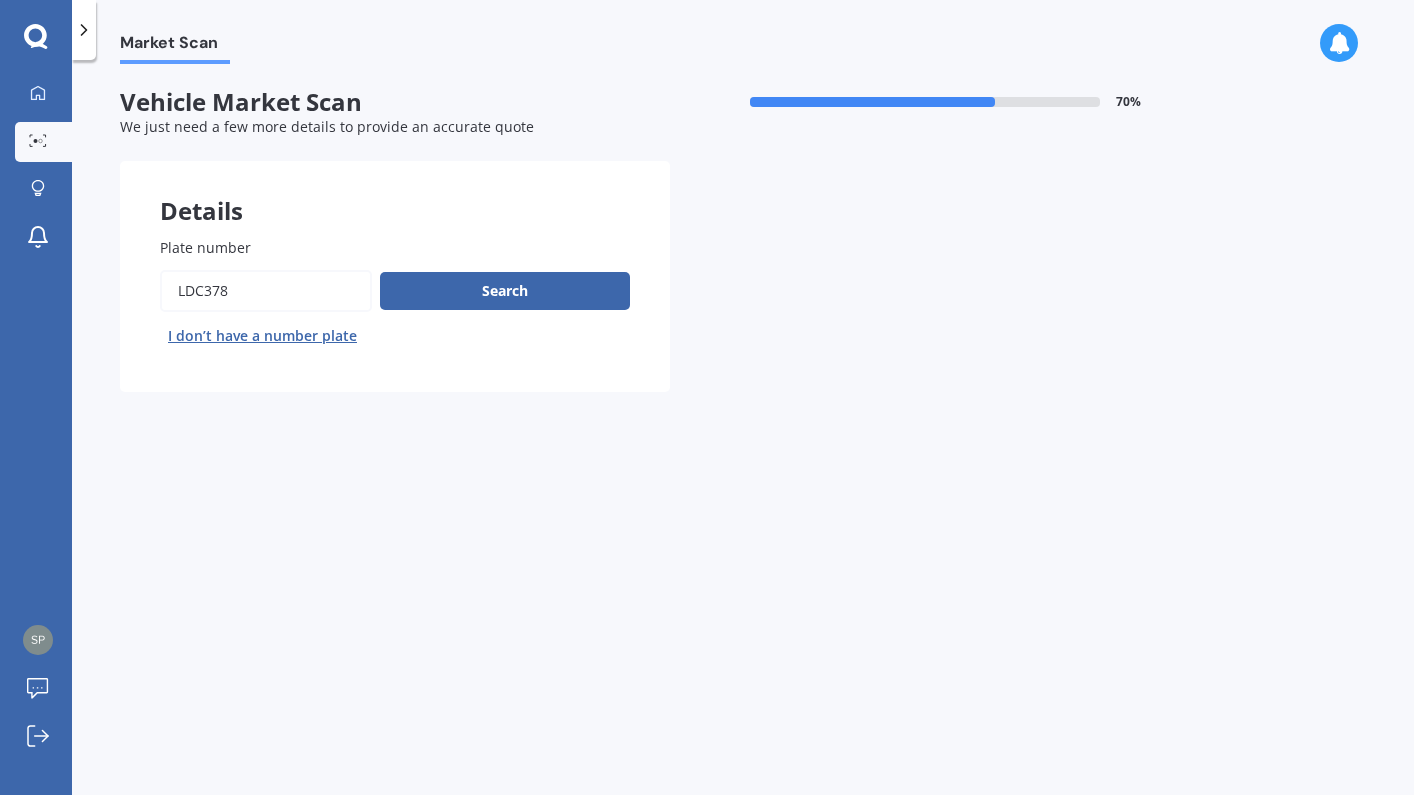 drag, startPoint x: 250, startPoint y: 290, endPoint x: 154, endPoint y: 285, distance: 96.13012 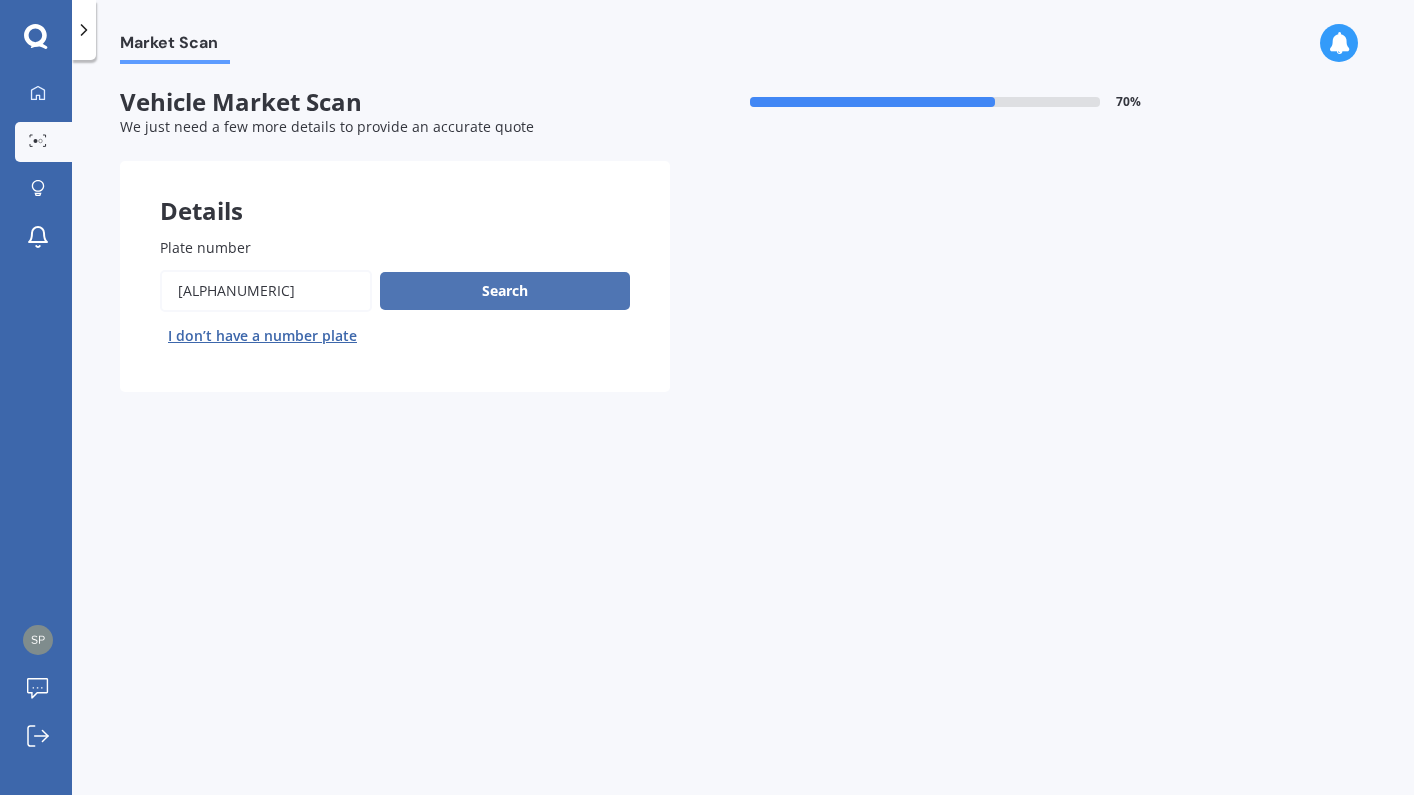 type on "[ALPHANUMERIC]" 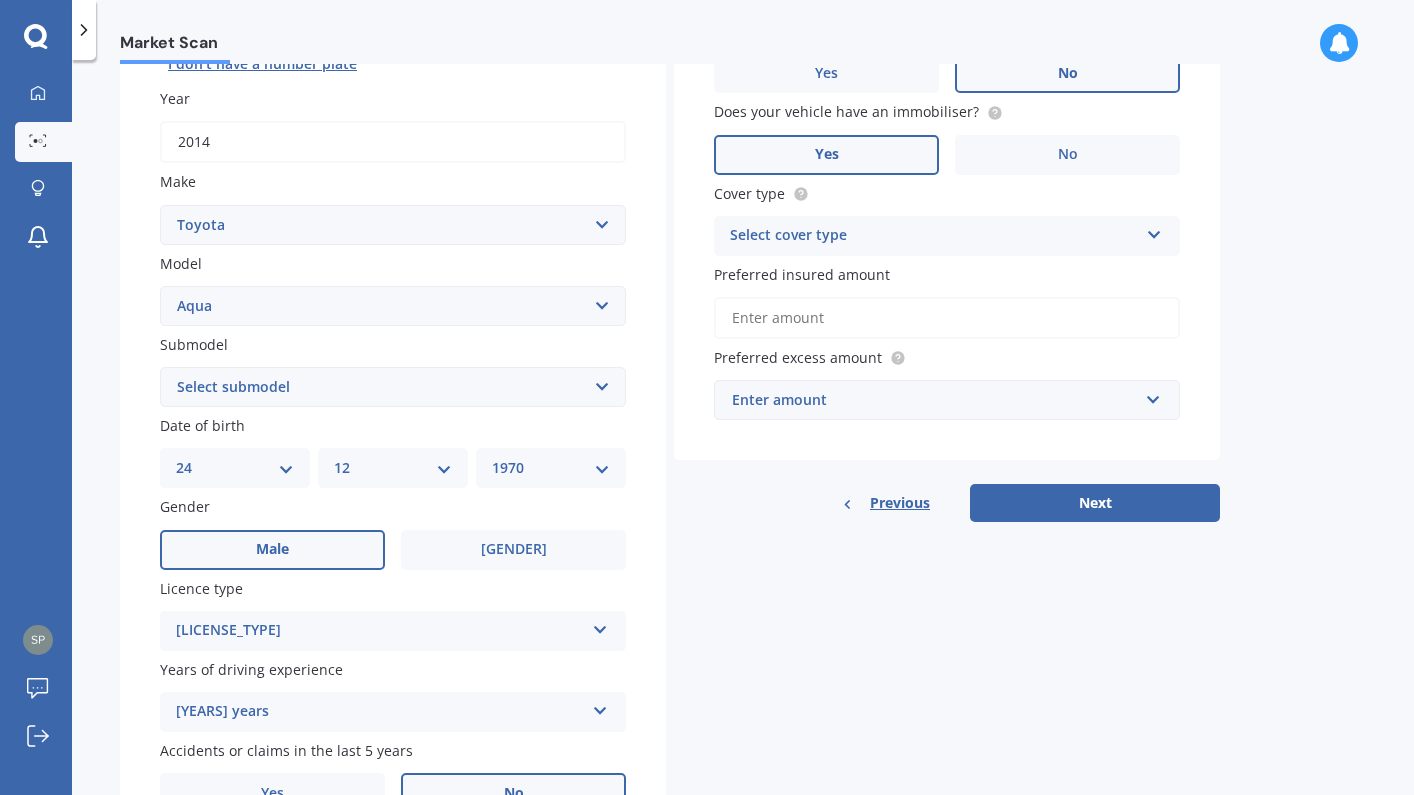 scroll, scrollTop: 277, scrollLeft: 0, axis: vertical 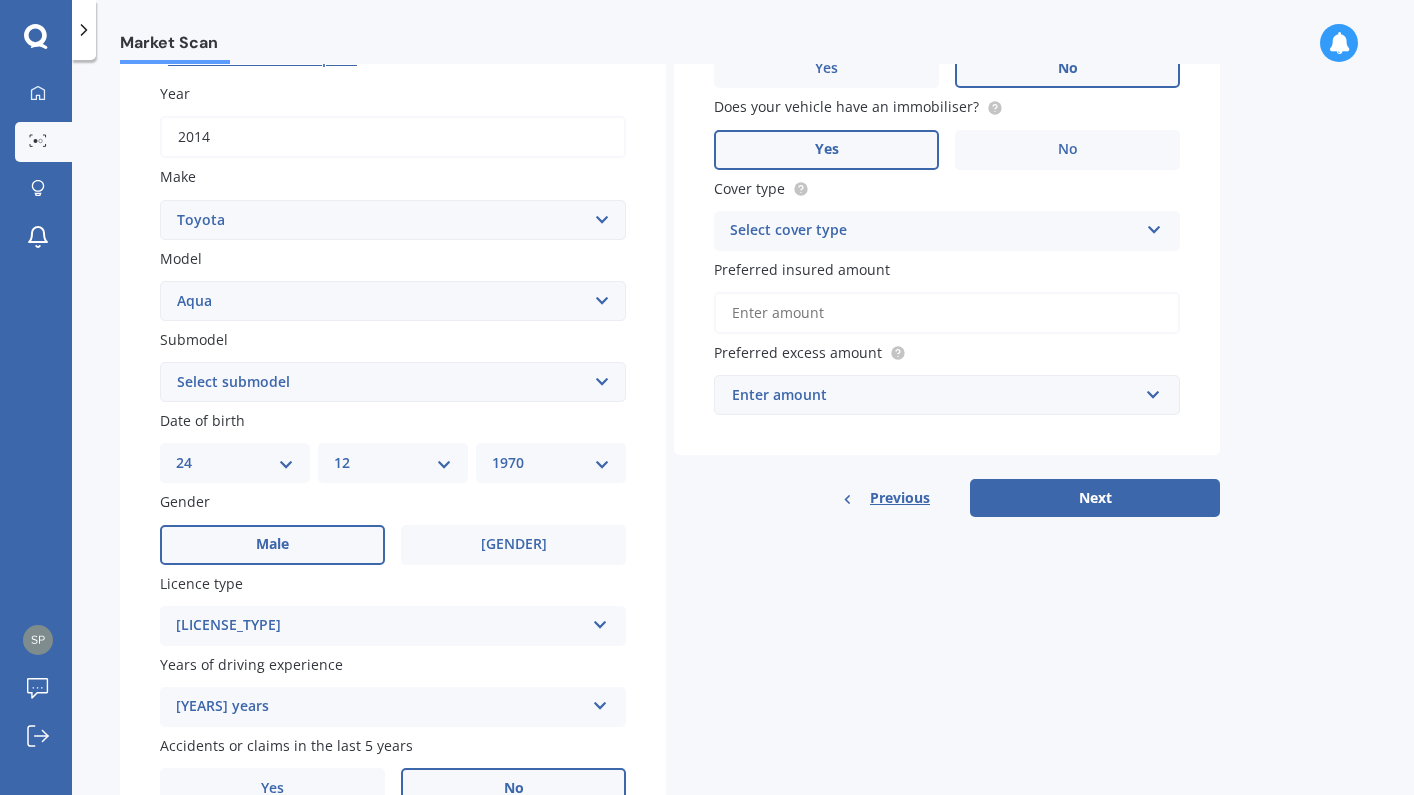 select on "07" 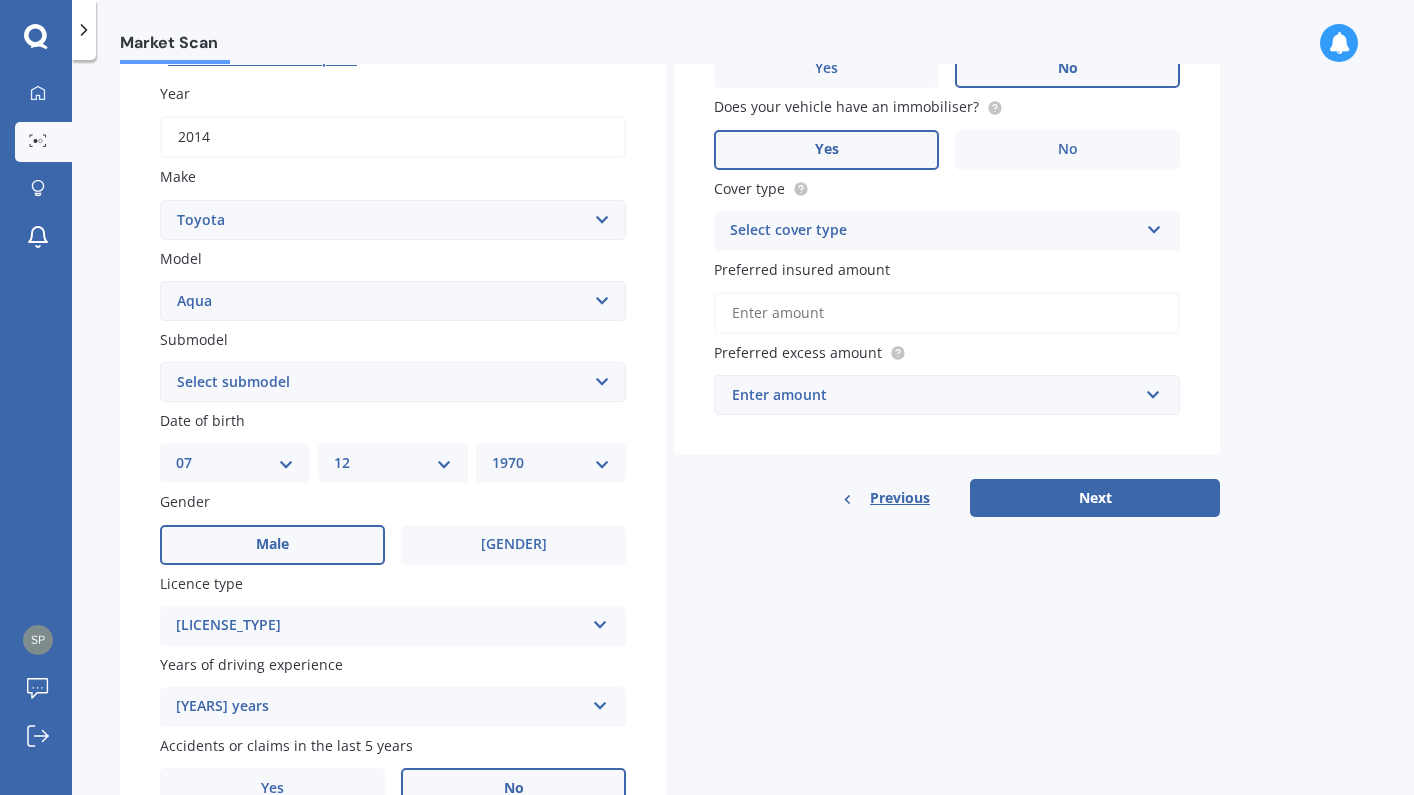 select on "07" 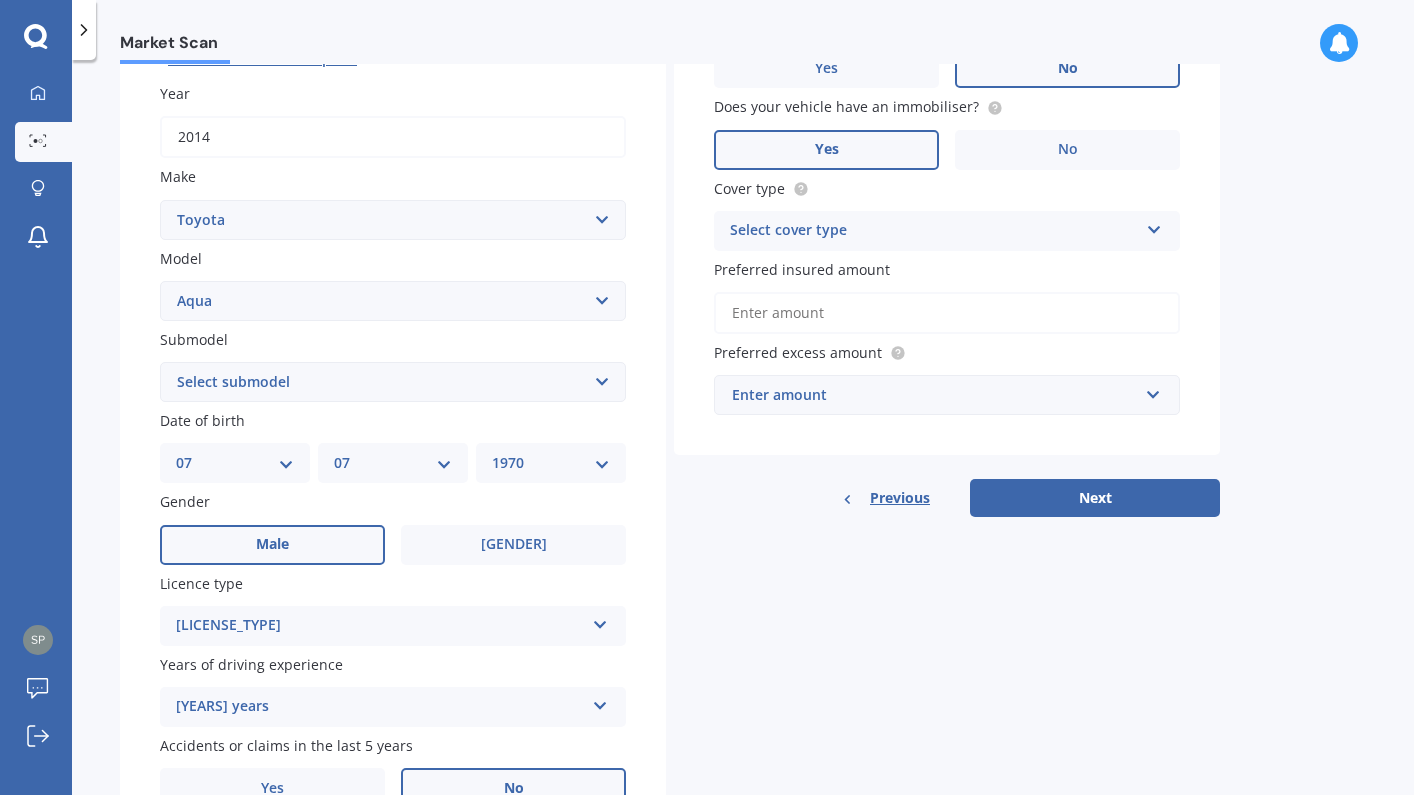 select on "1936" 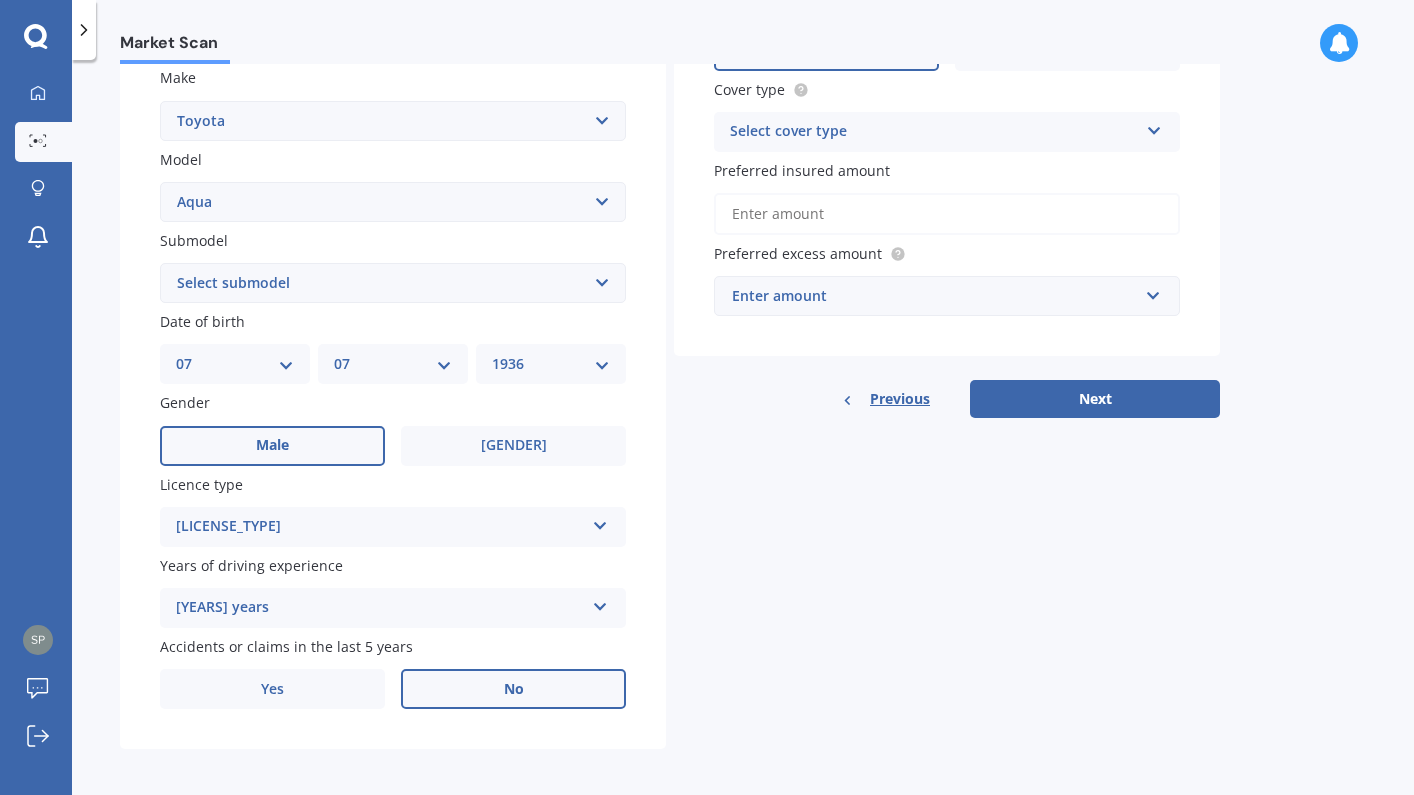 scroll, scrollTop: 375, scrollLeft: 0, axis: vertical 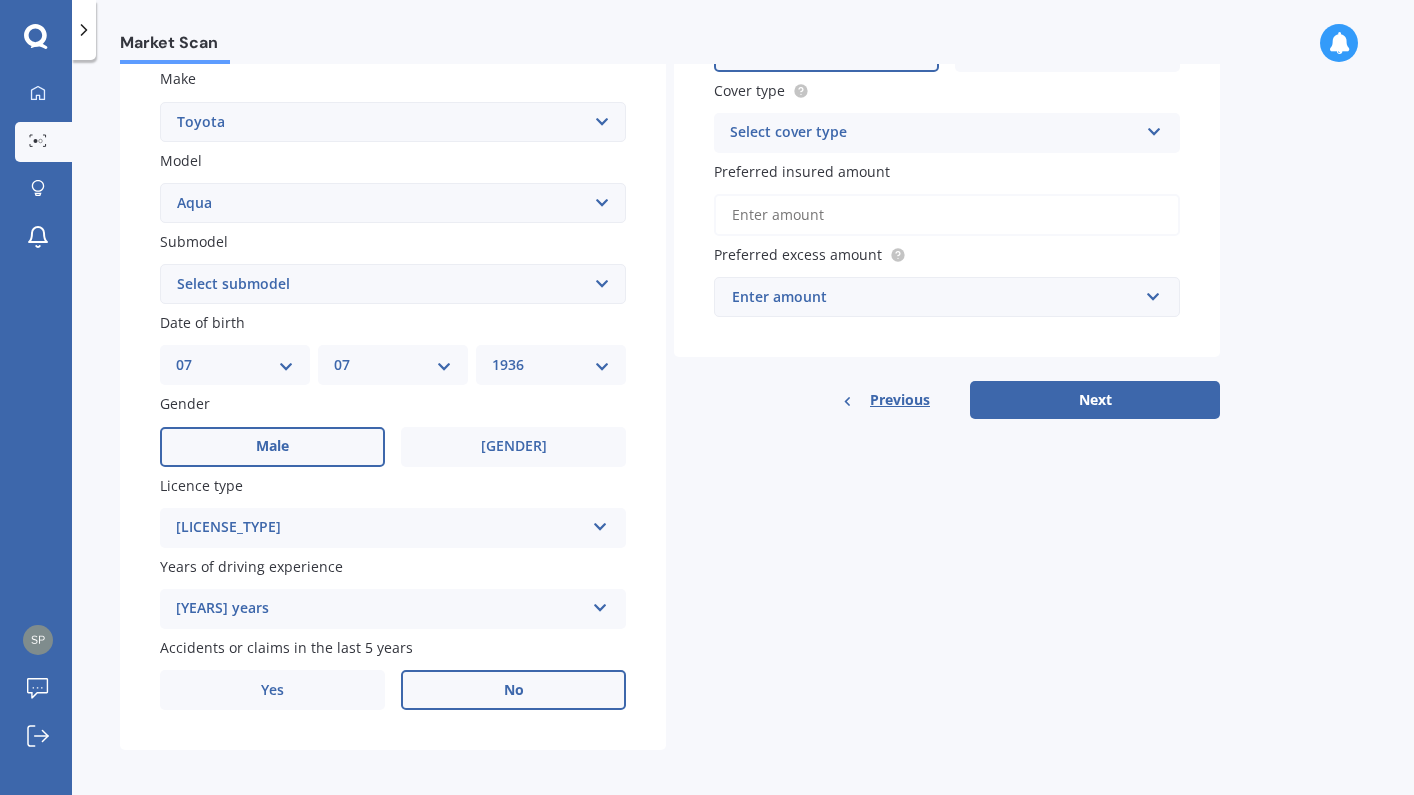 click on "No" at bounding box center [513, 690] 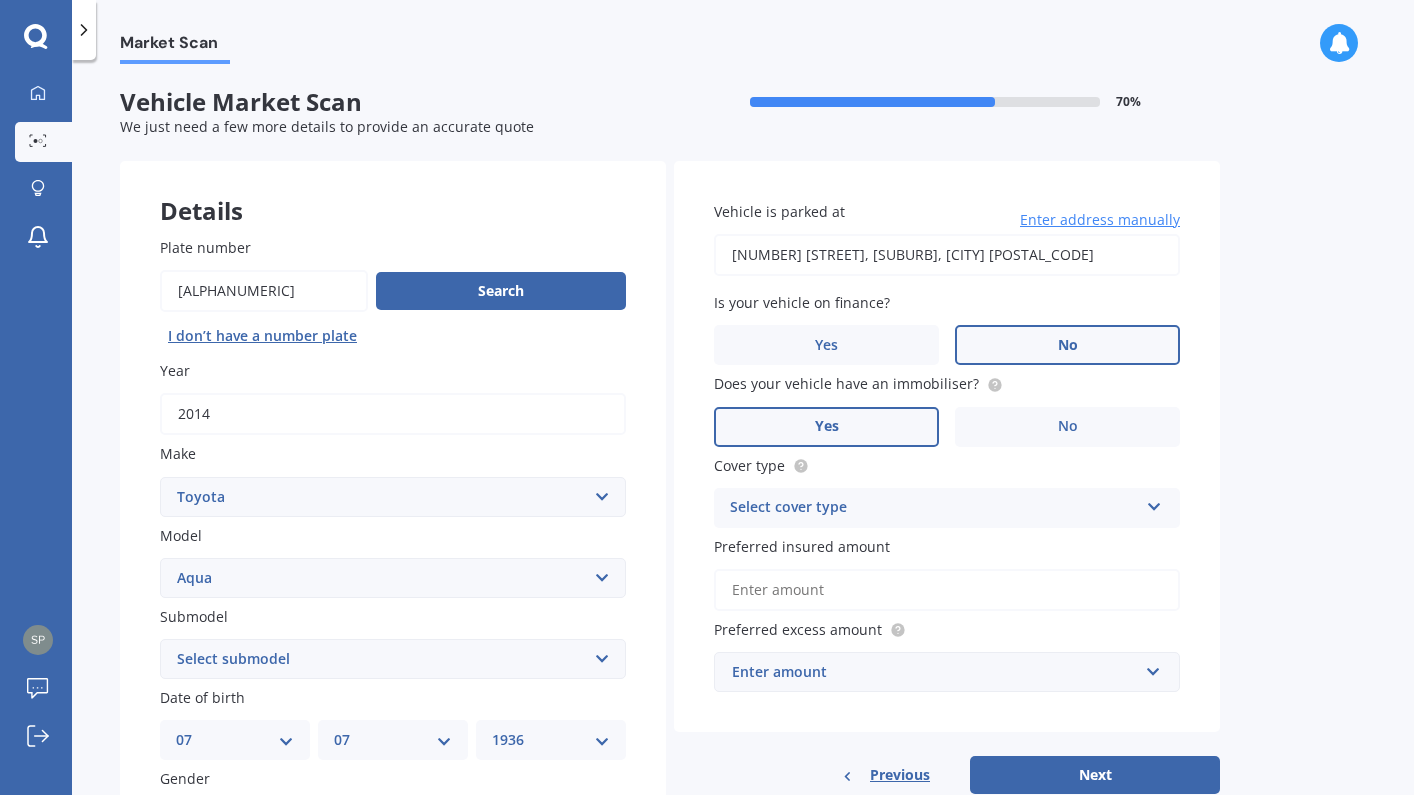 scroll, scrollTop: 0, scrollLeft: 0, axis: both 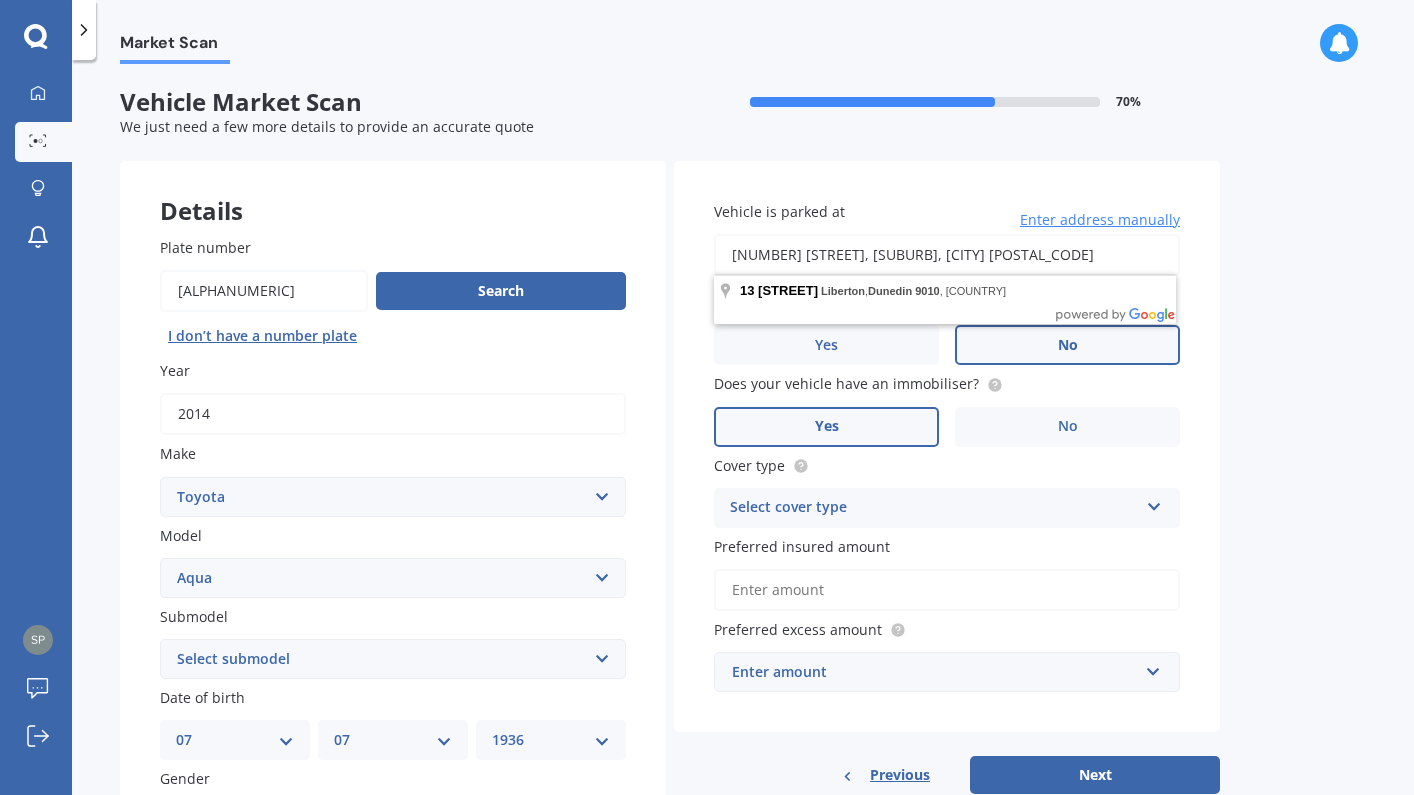 drag, startPoint x: 1052, startPoint y: 247, endPoint x: 690, endPoint y: 256, distance: 362.11185 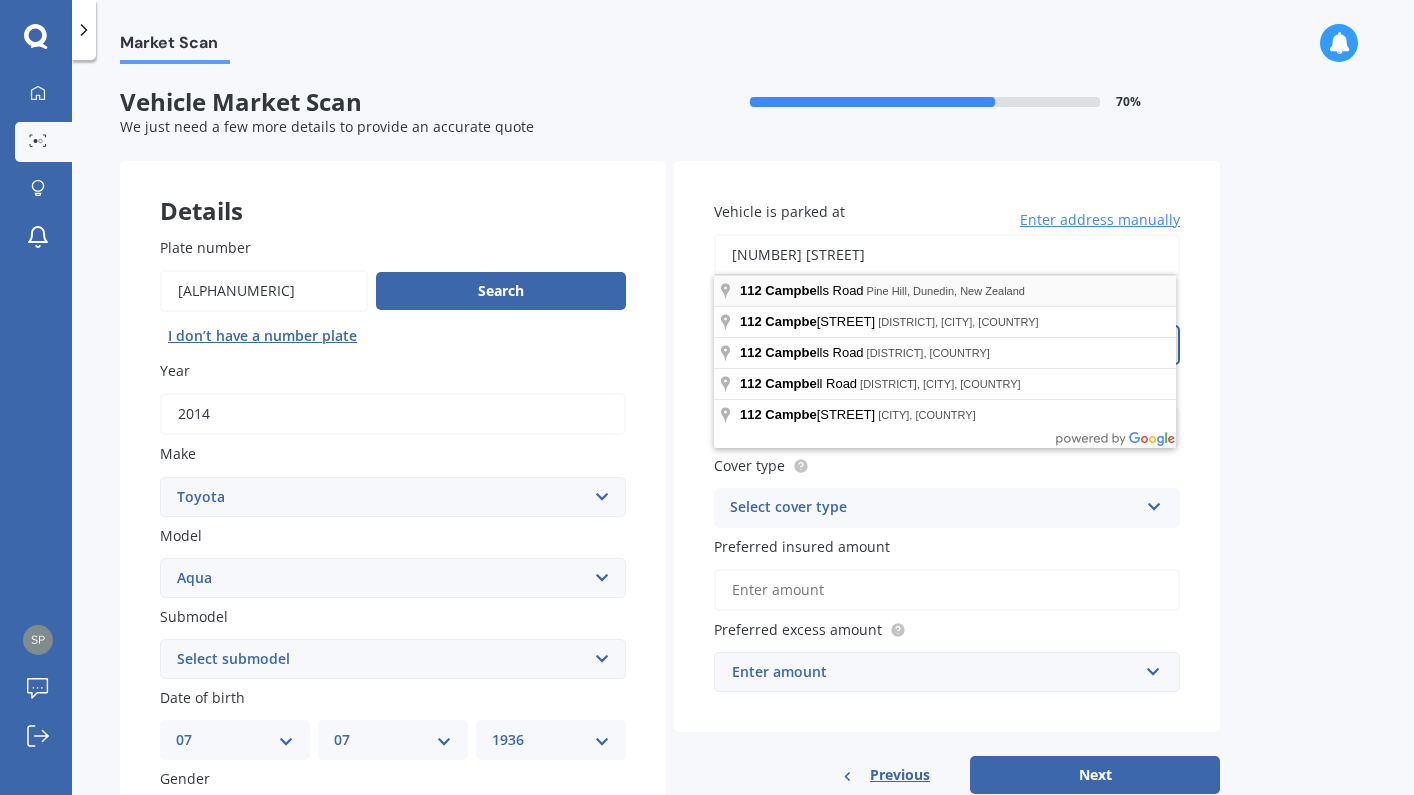 type on "[NUMBER] [STREET]" 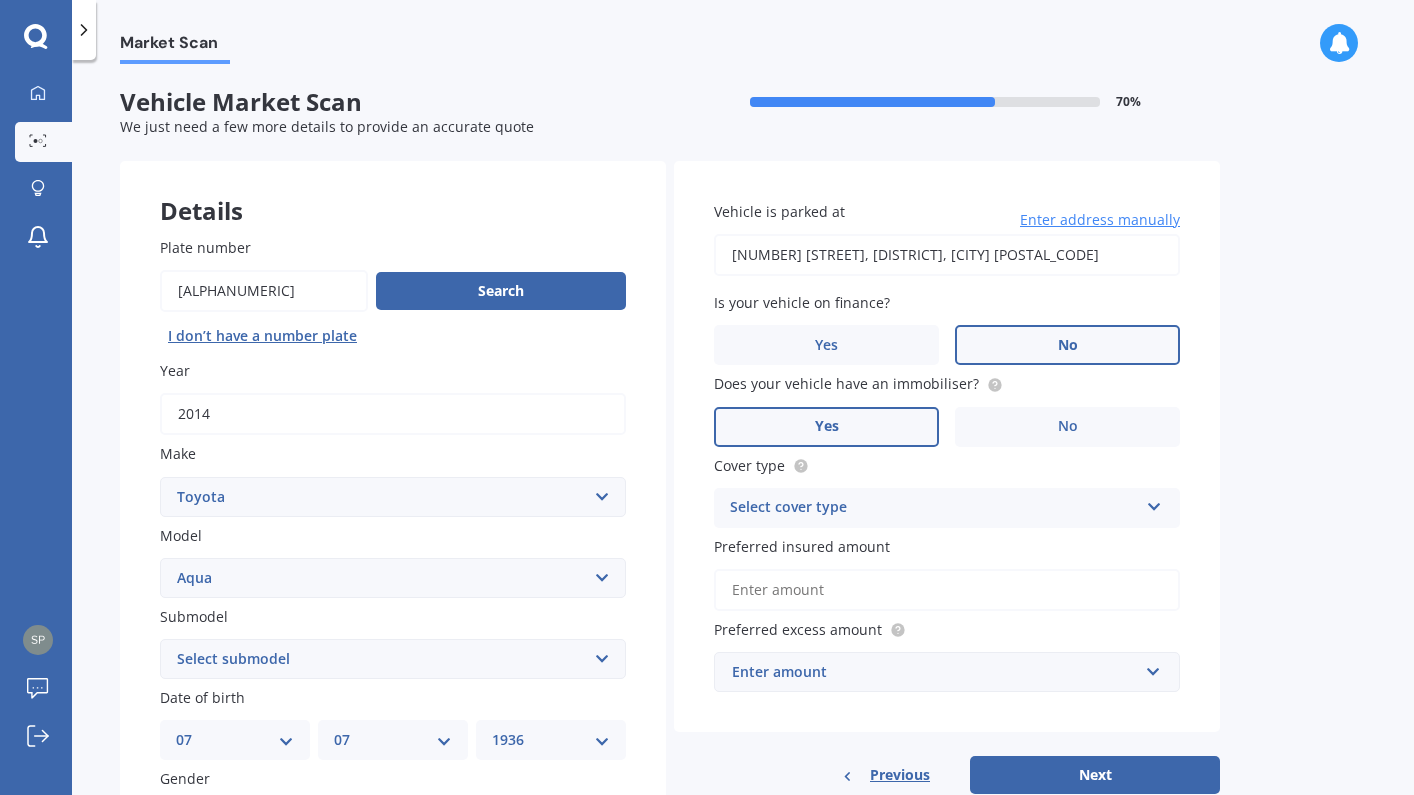 scroll, scrollTop: 180, scrollLeft: 0, axis: vertical 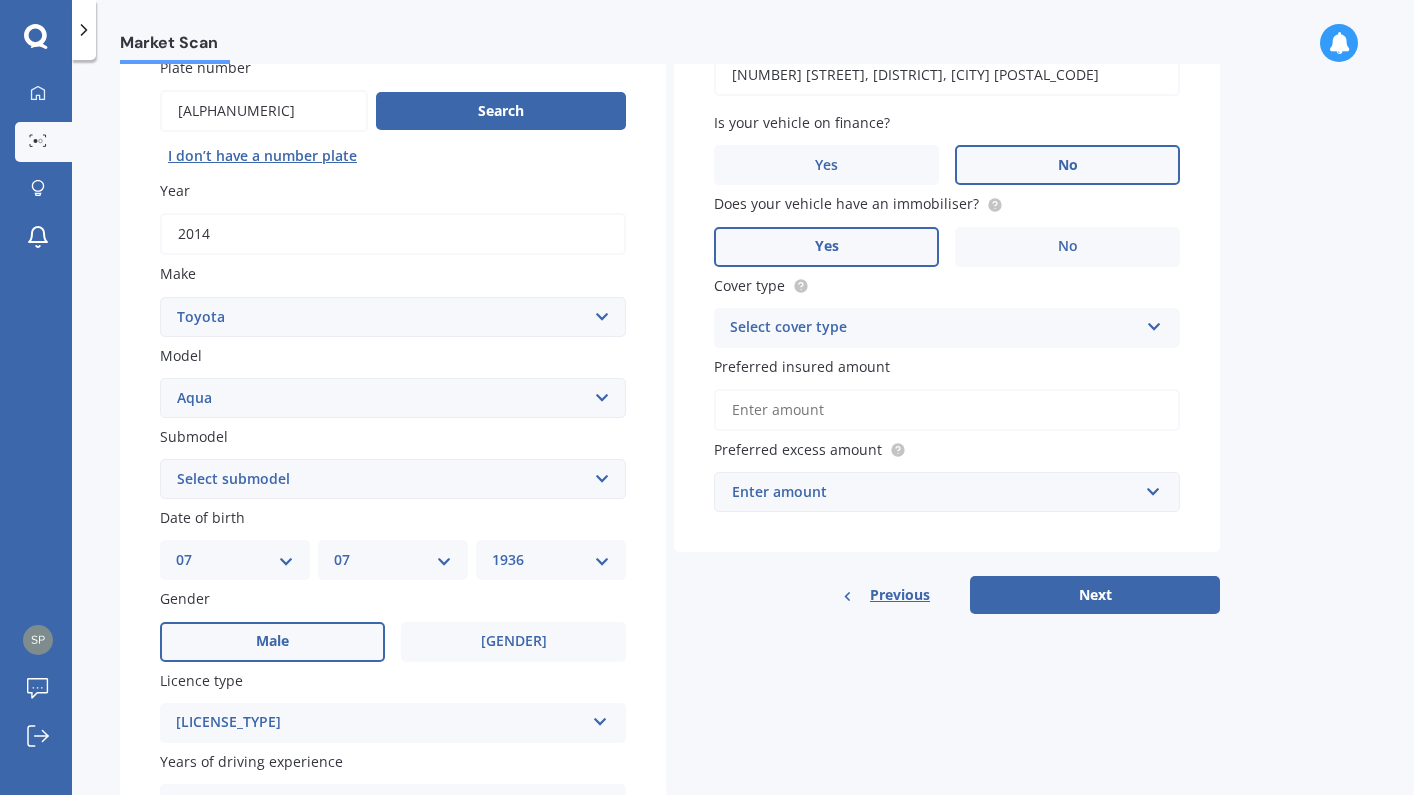 click at bounding box center [600, 718] 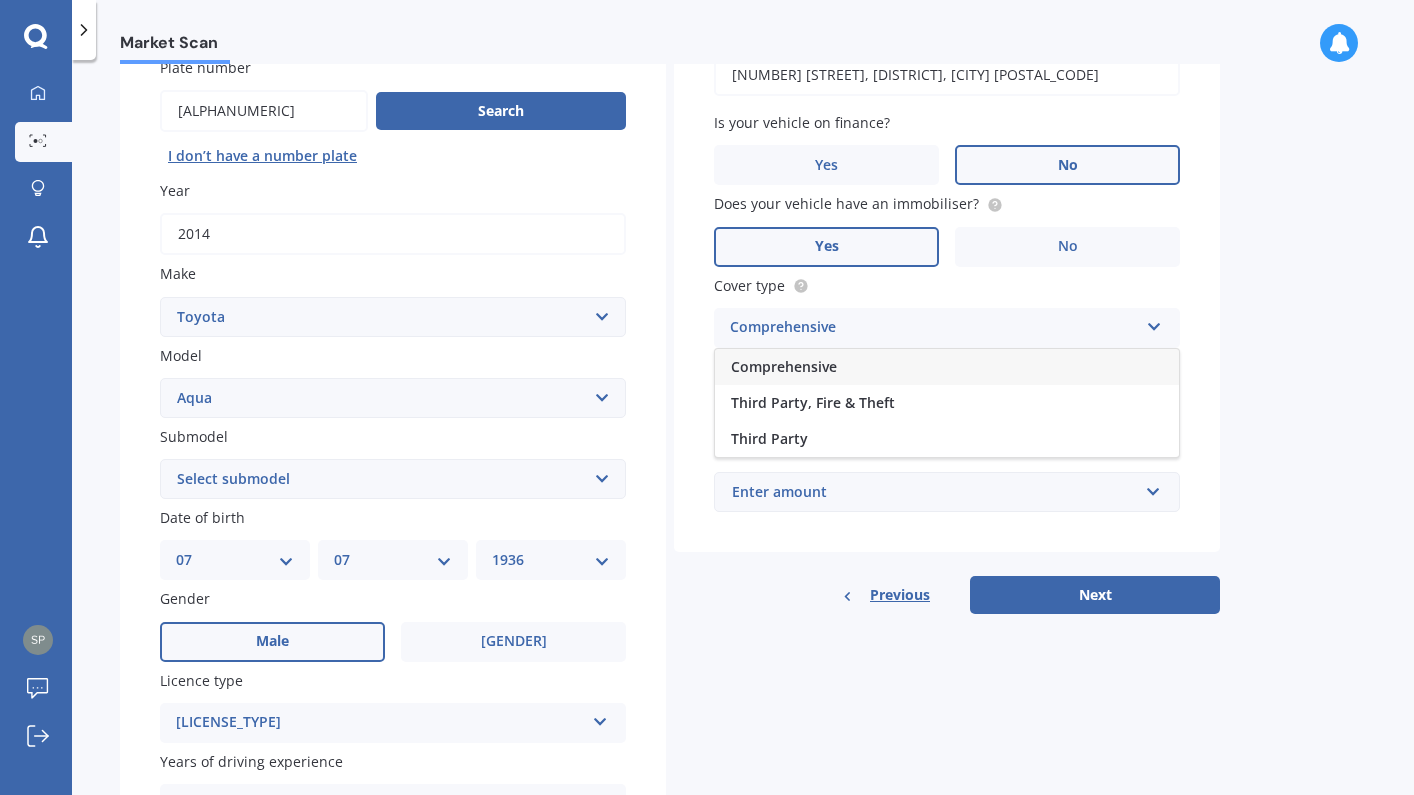click on "Comprehensive" at bounding box center (947, 367) 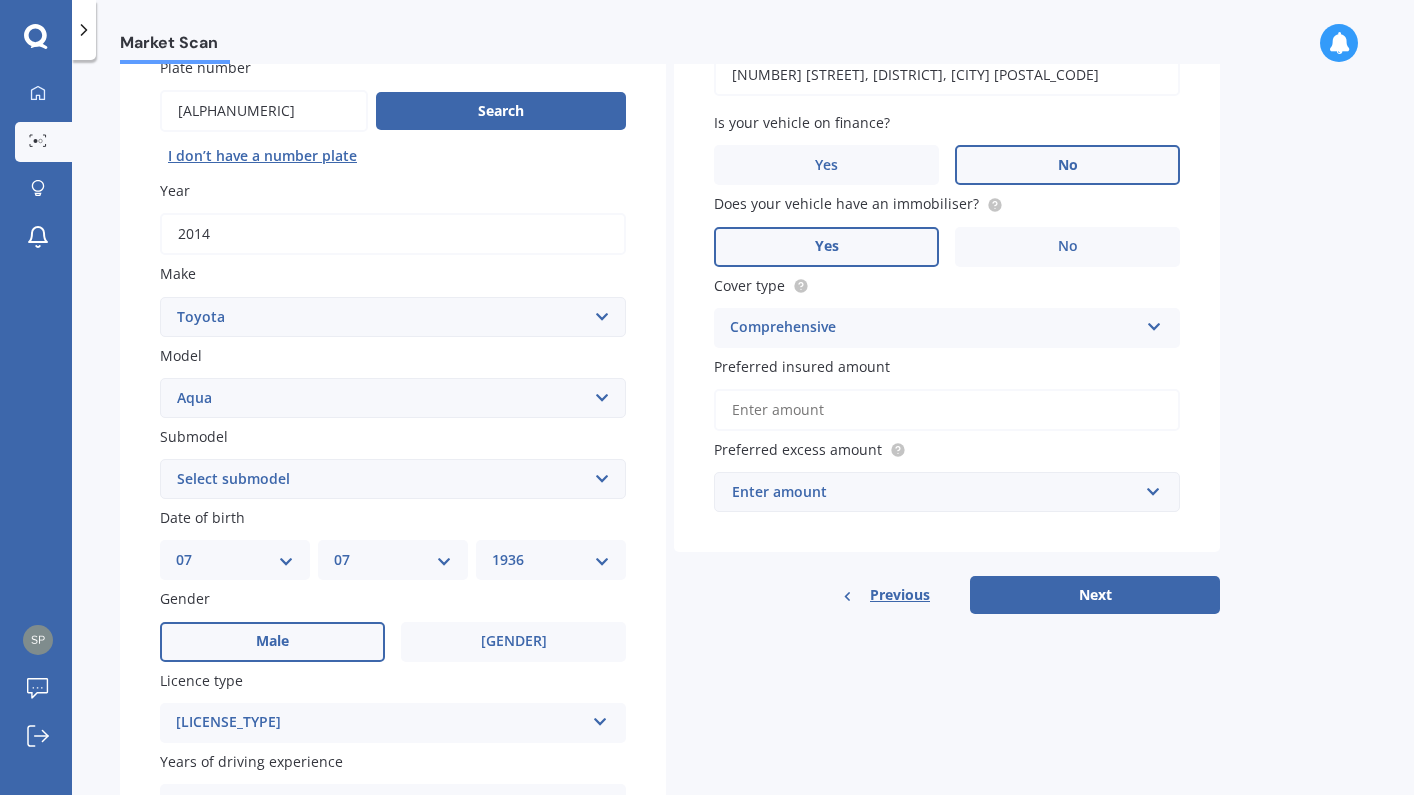 click on "Preferred insured amount" at bounding box center [947, 410] 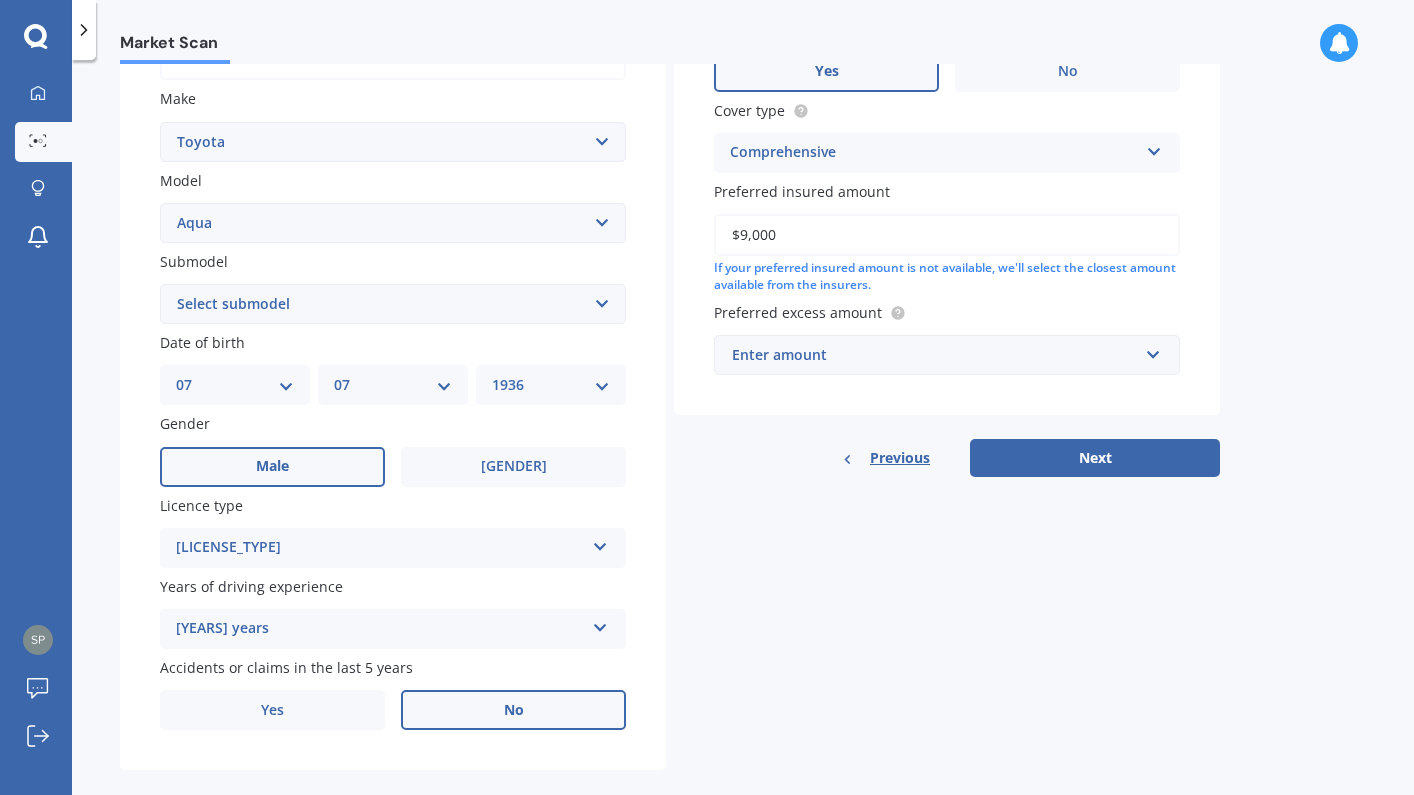 scroll, scrollTop: 366, scrollLeft: 0, axis: vertical 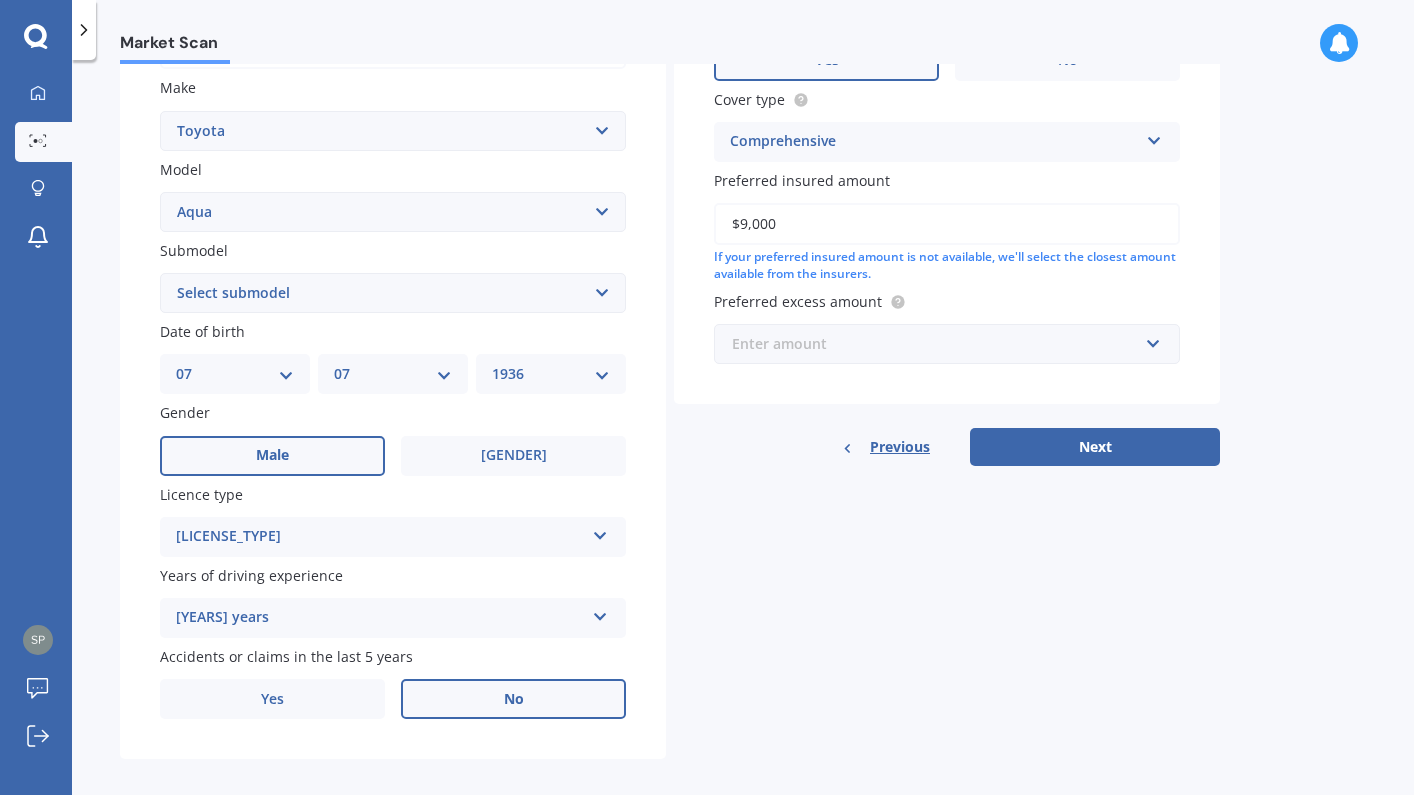 click at bounding box center [940, 344] 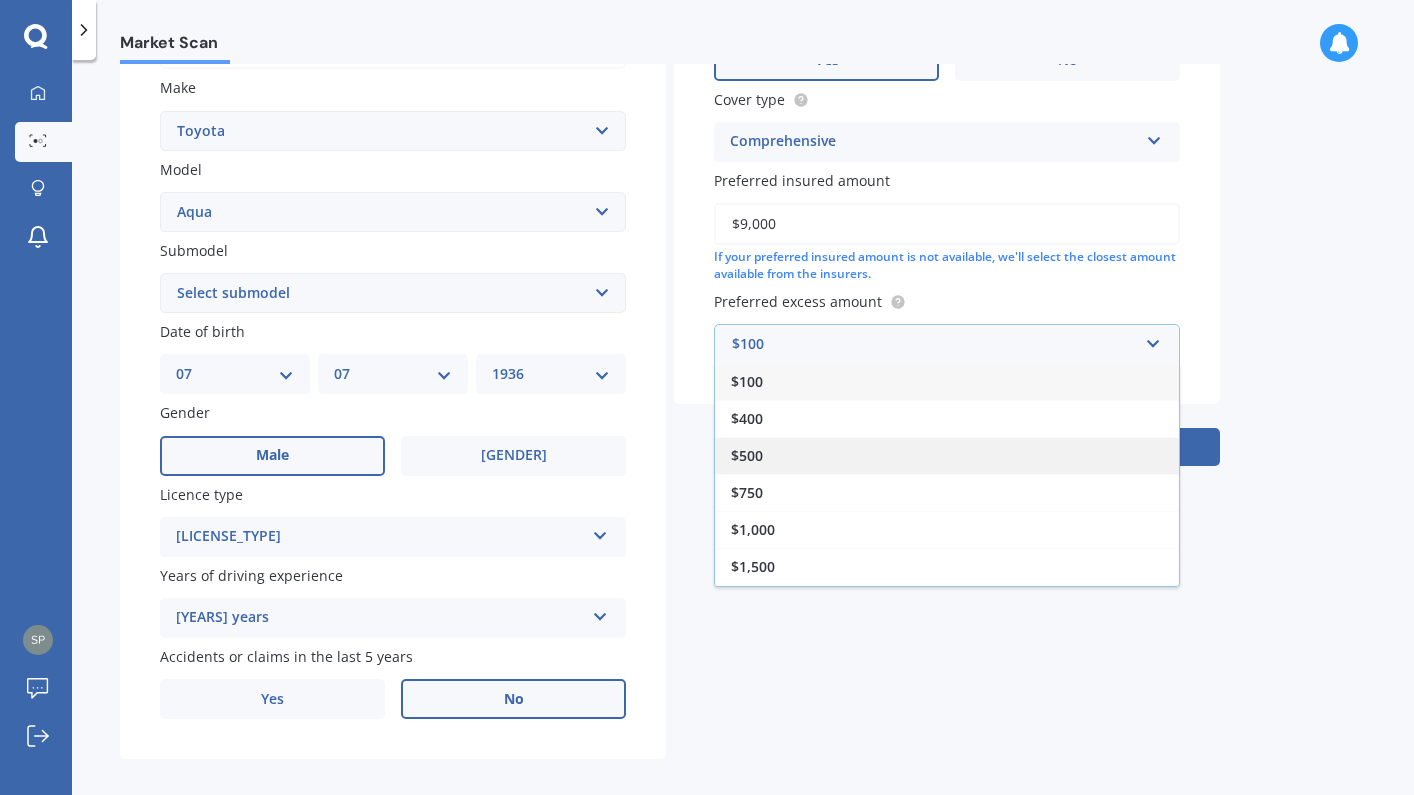 click on "$500" at bounding box center (947, 455) 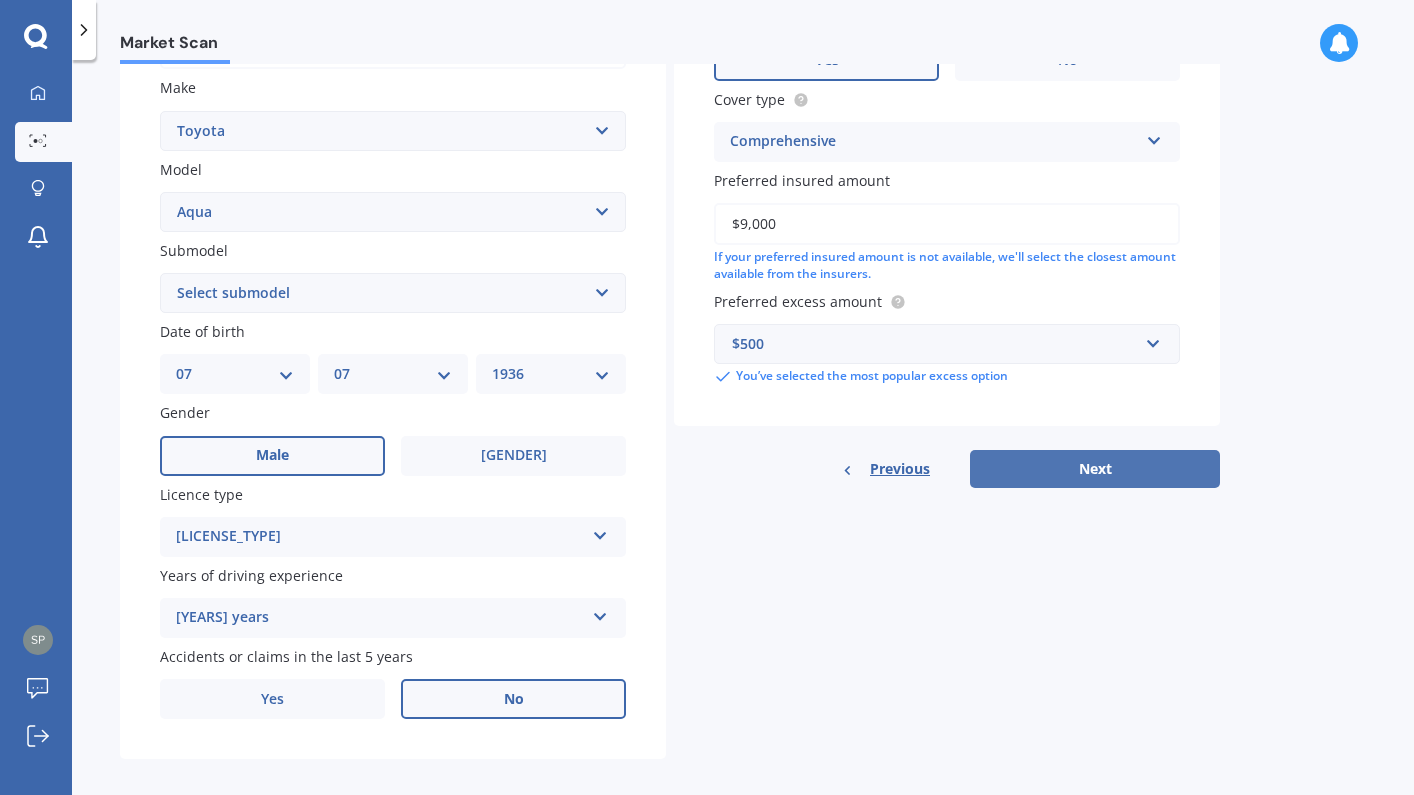 click on "Next" at bounding box center (1095, 469) 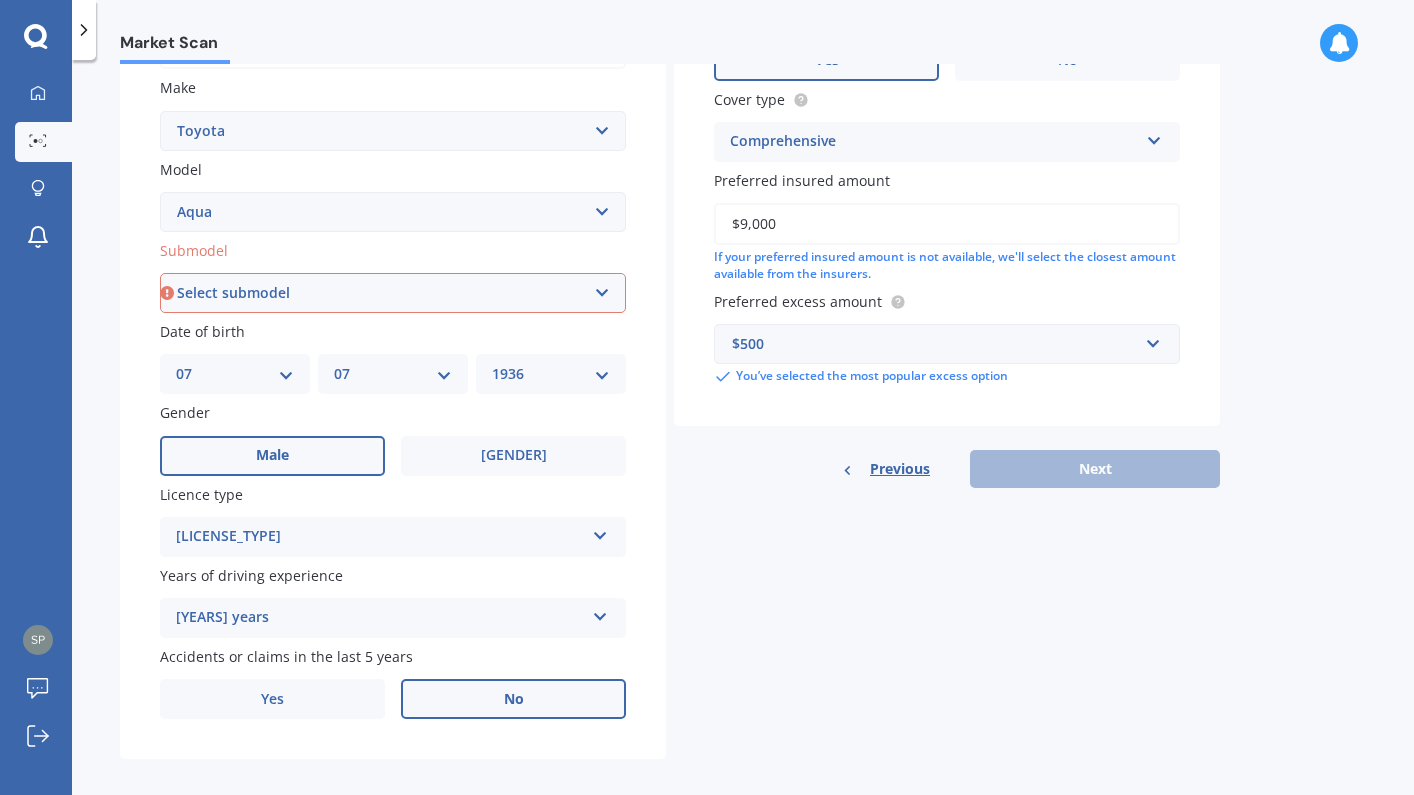 select on "HYBRID" 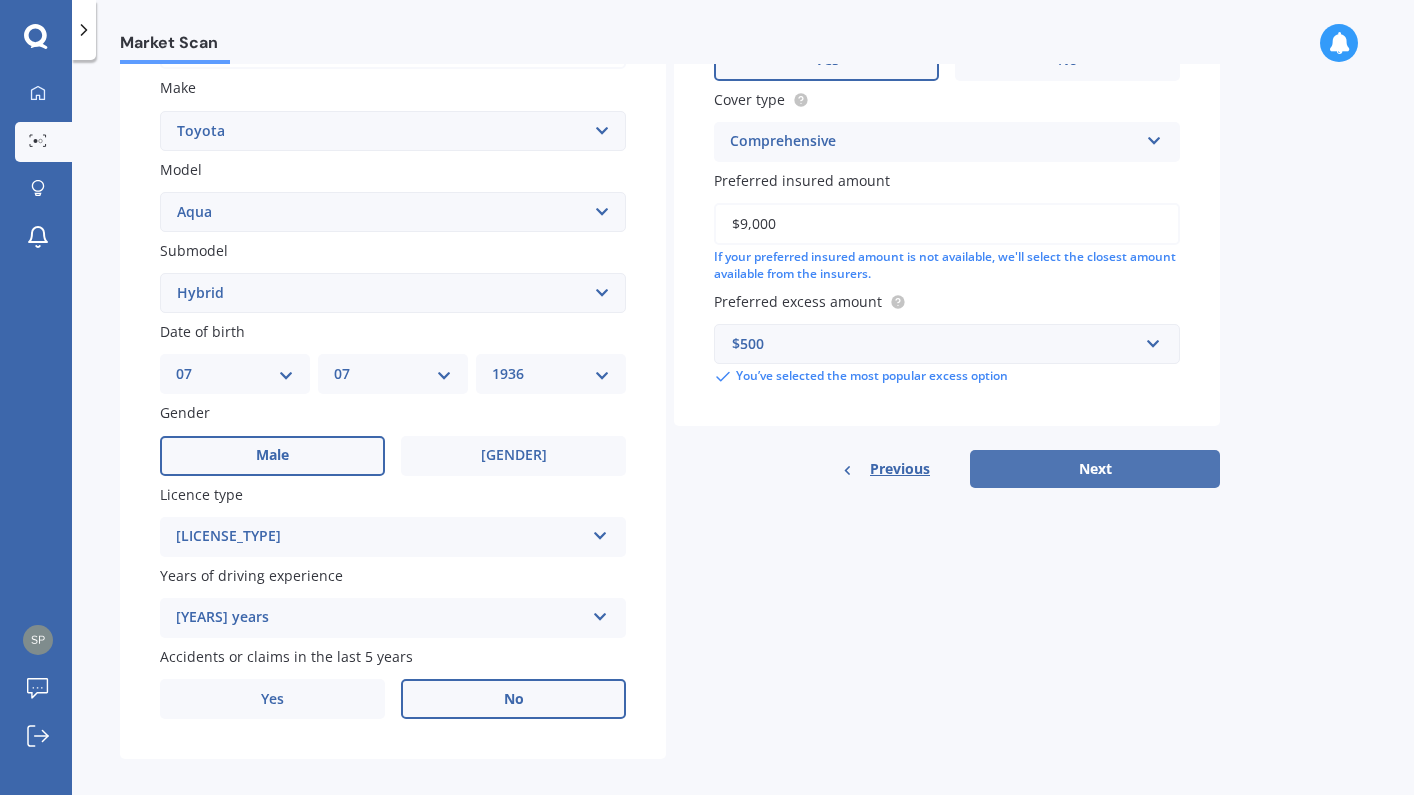 click on "Next" at bounding box center (1095, 469) 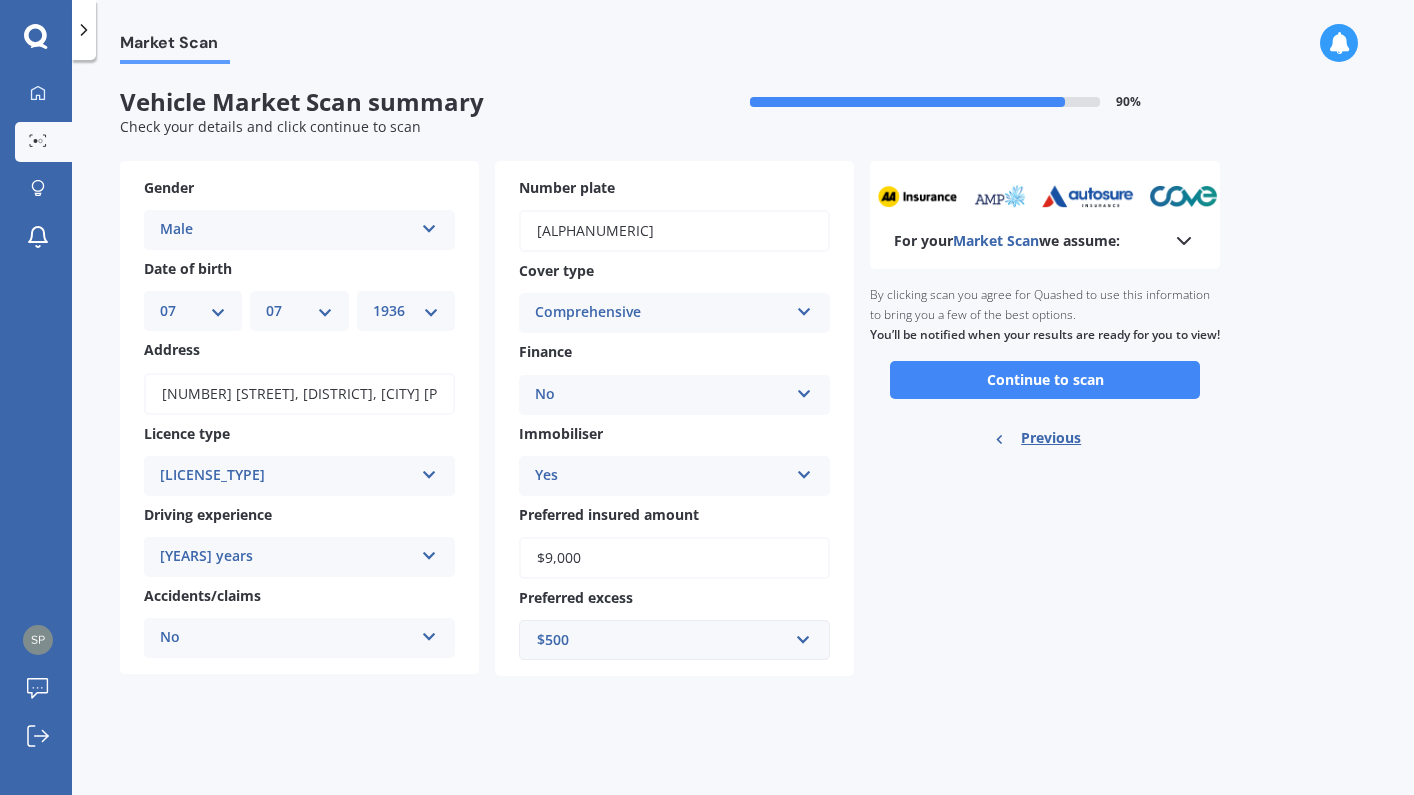 scroll, scrollTop: 0, scrollLeft: 0, axis: both 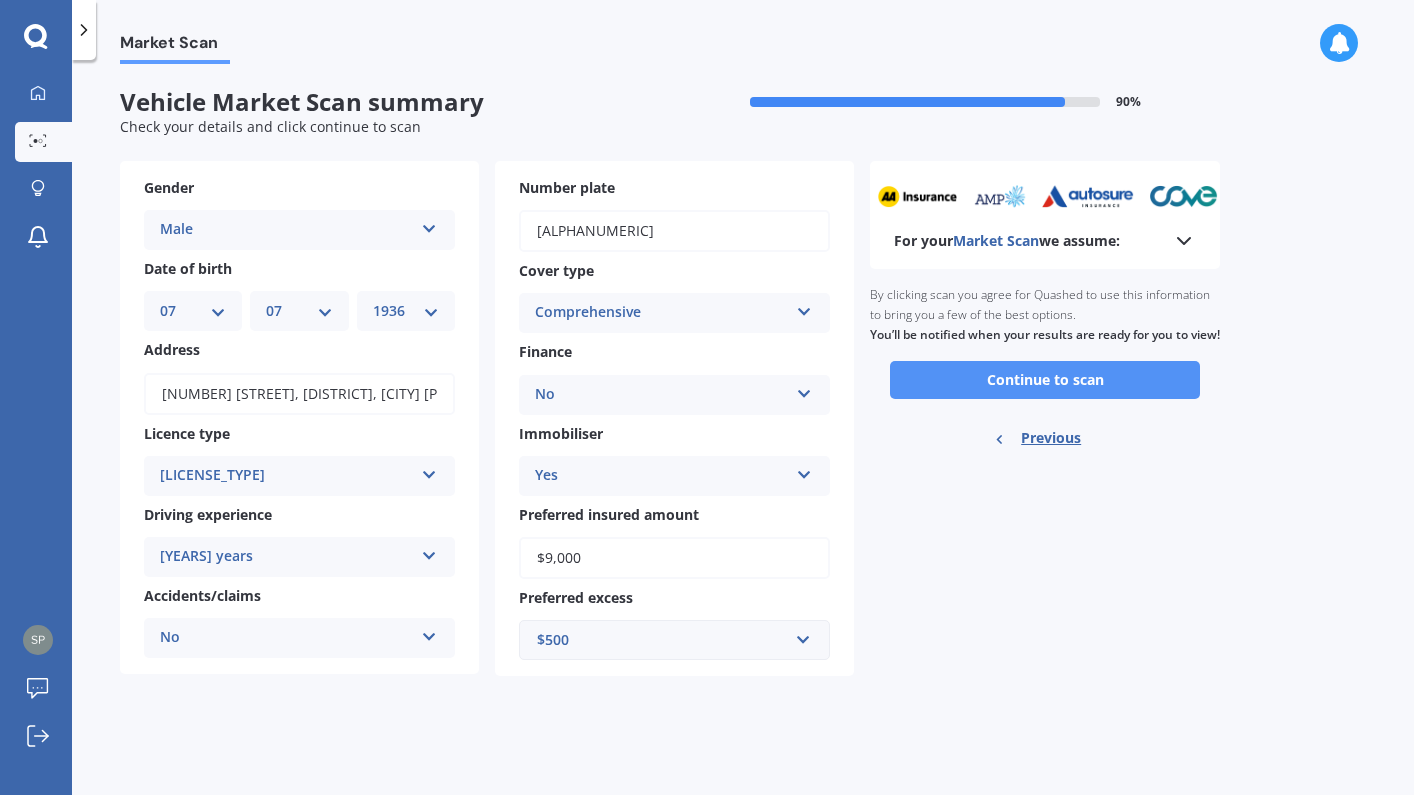 click on "Continue to scan" at bounding box center (1045, 380) 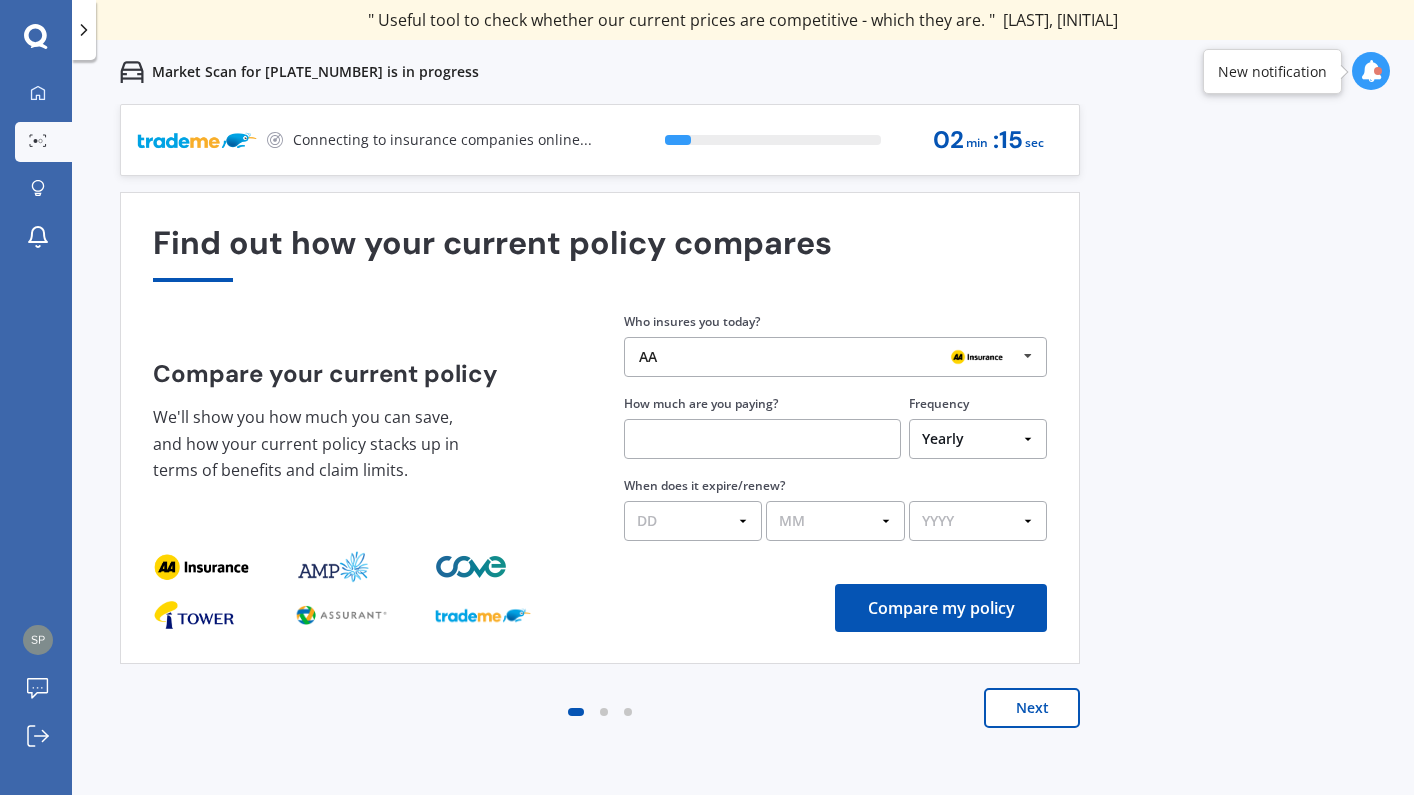 click at bounding box center [1028, 356] 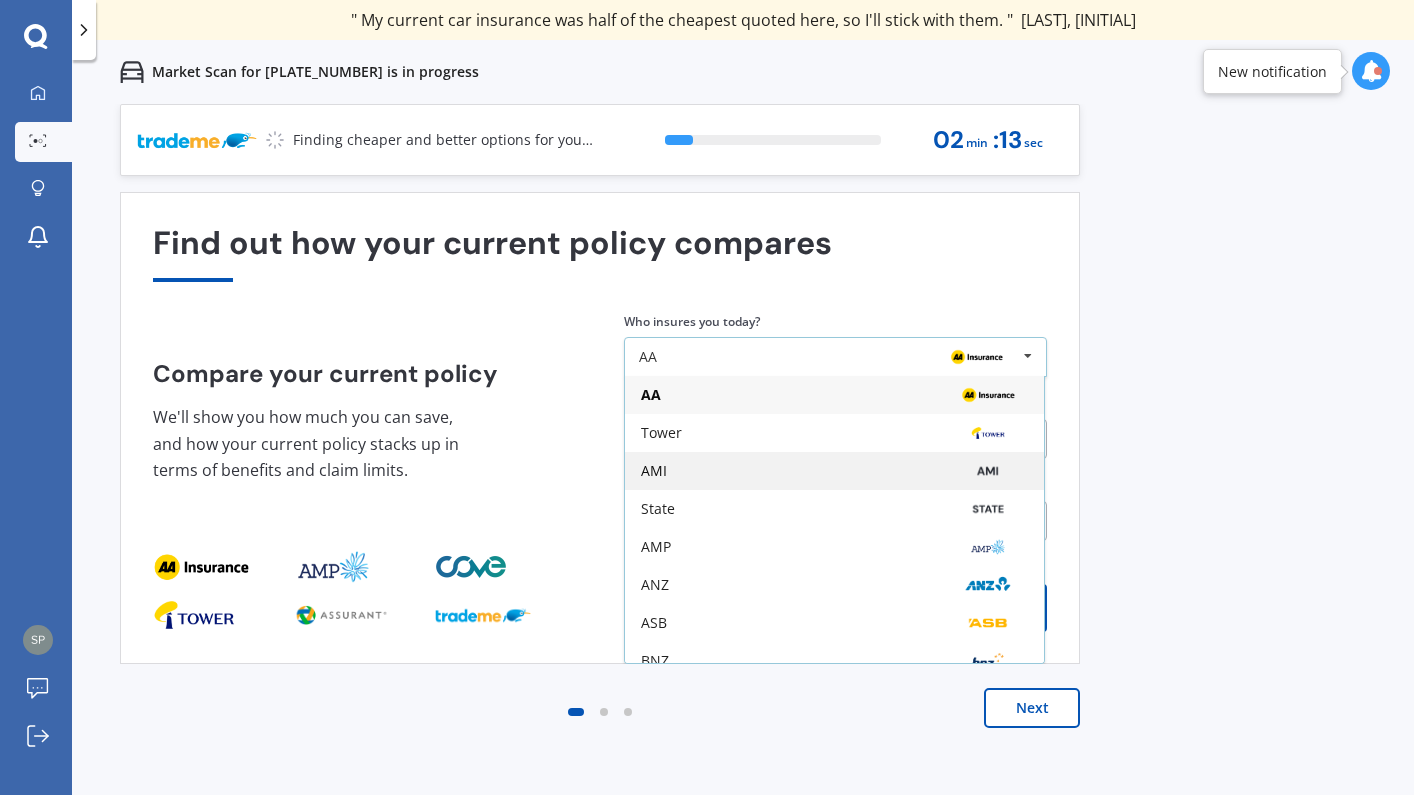 click on "AMI" at bounding box center [834, 471] 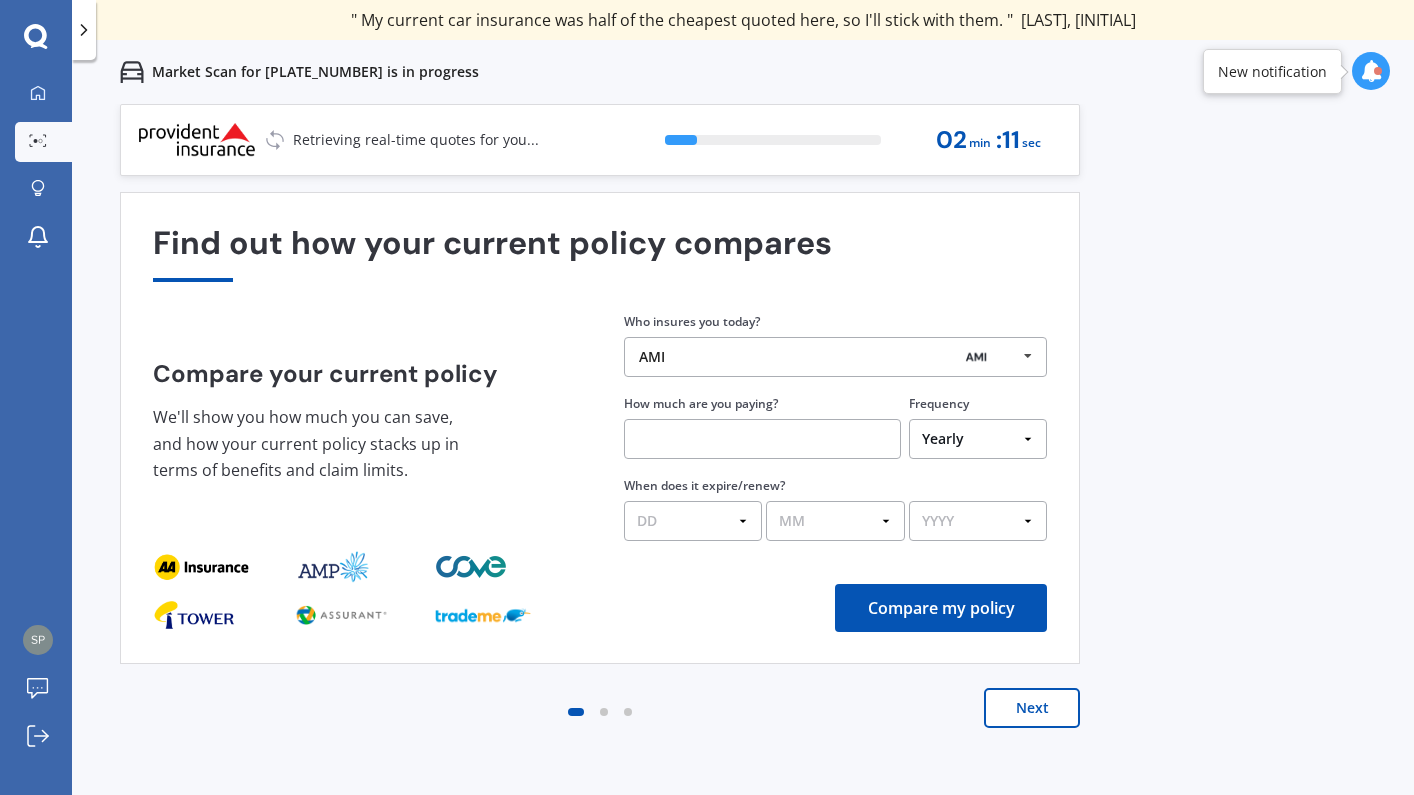click at bounding box center (762, 439) 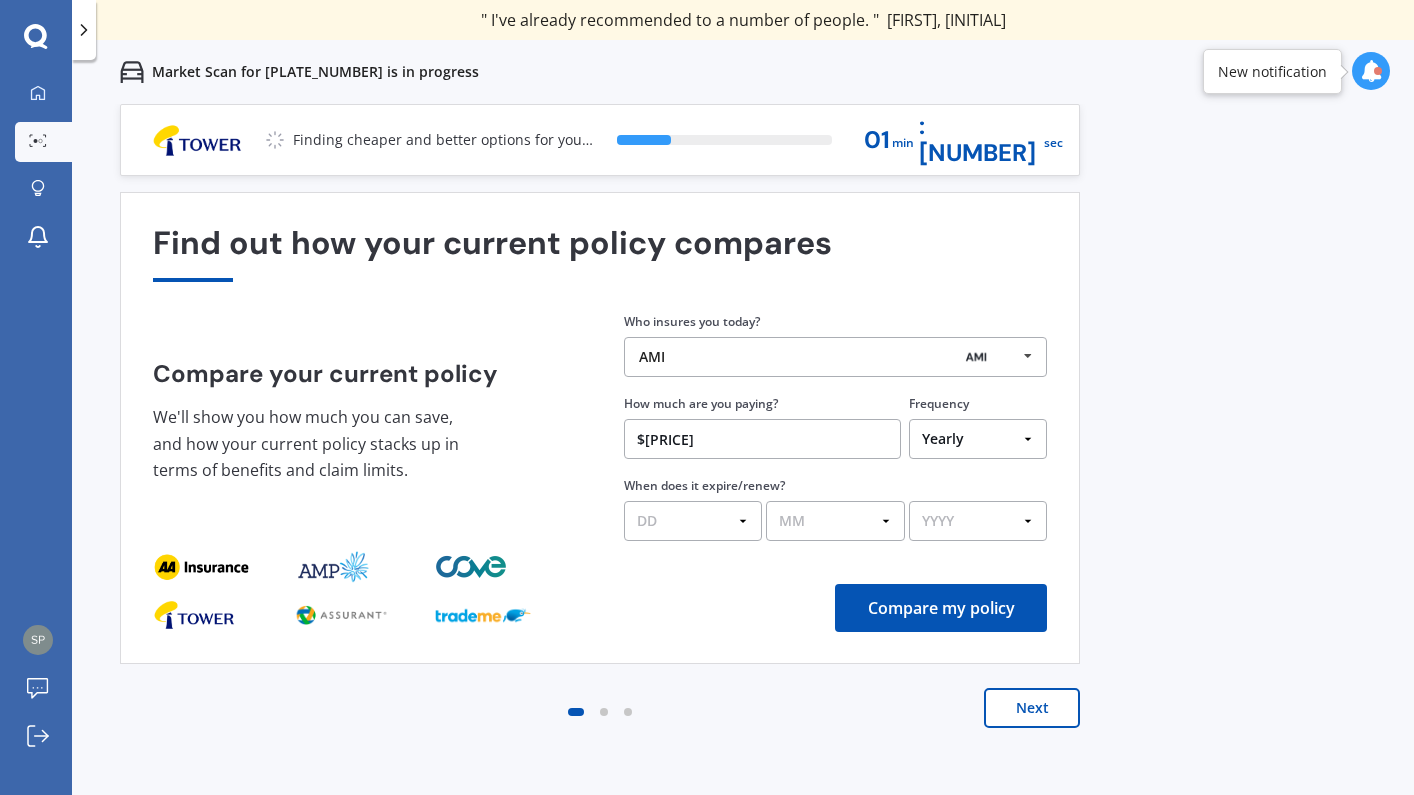 select on "09" 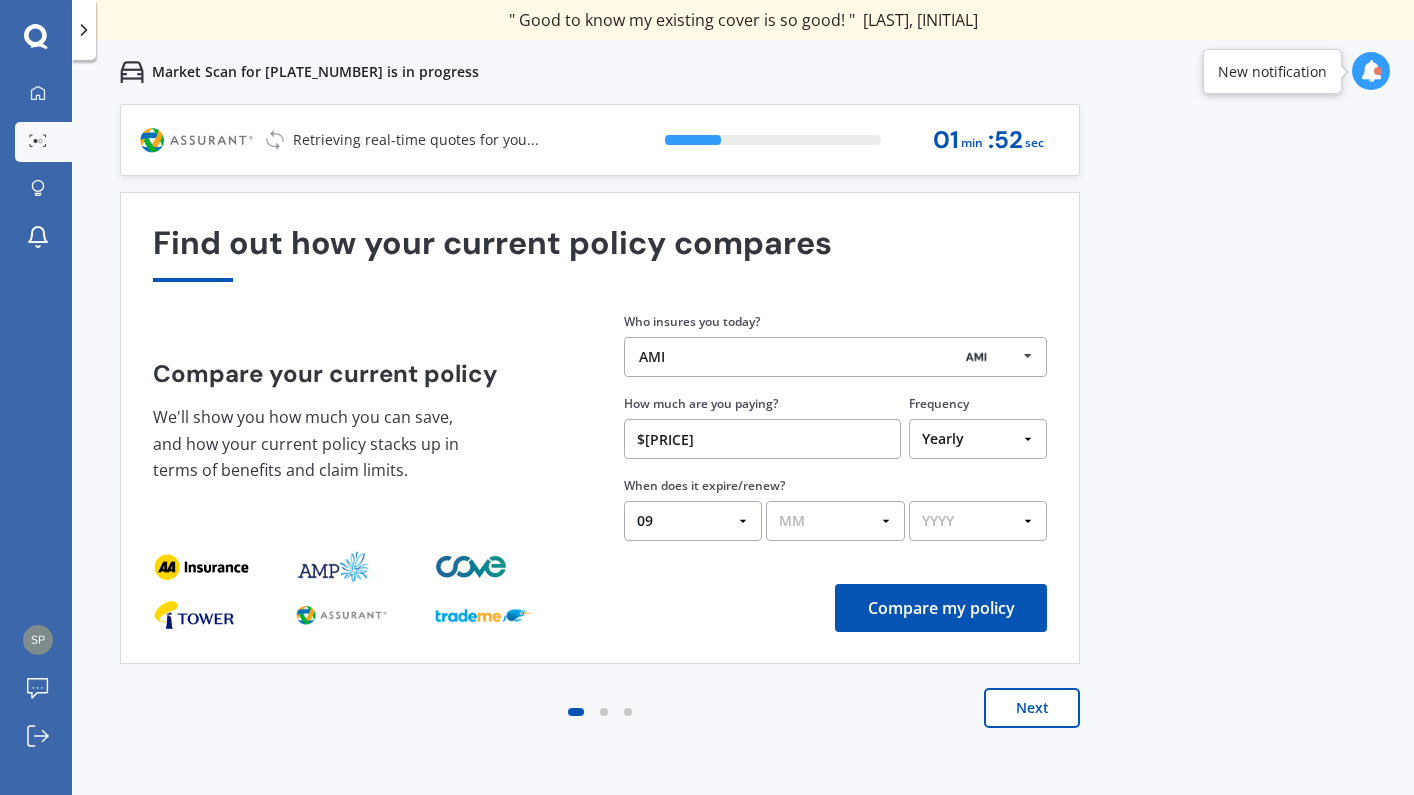 select on "07" 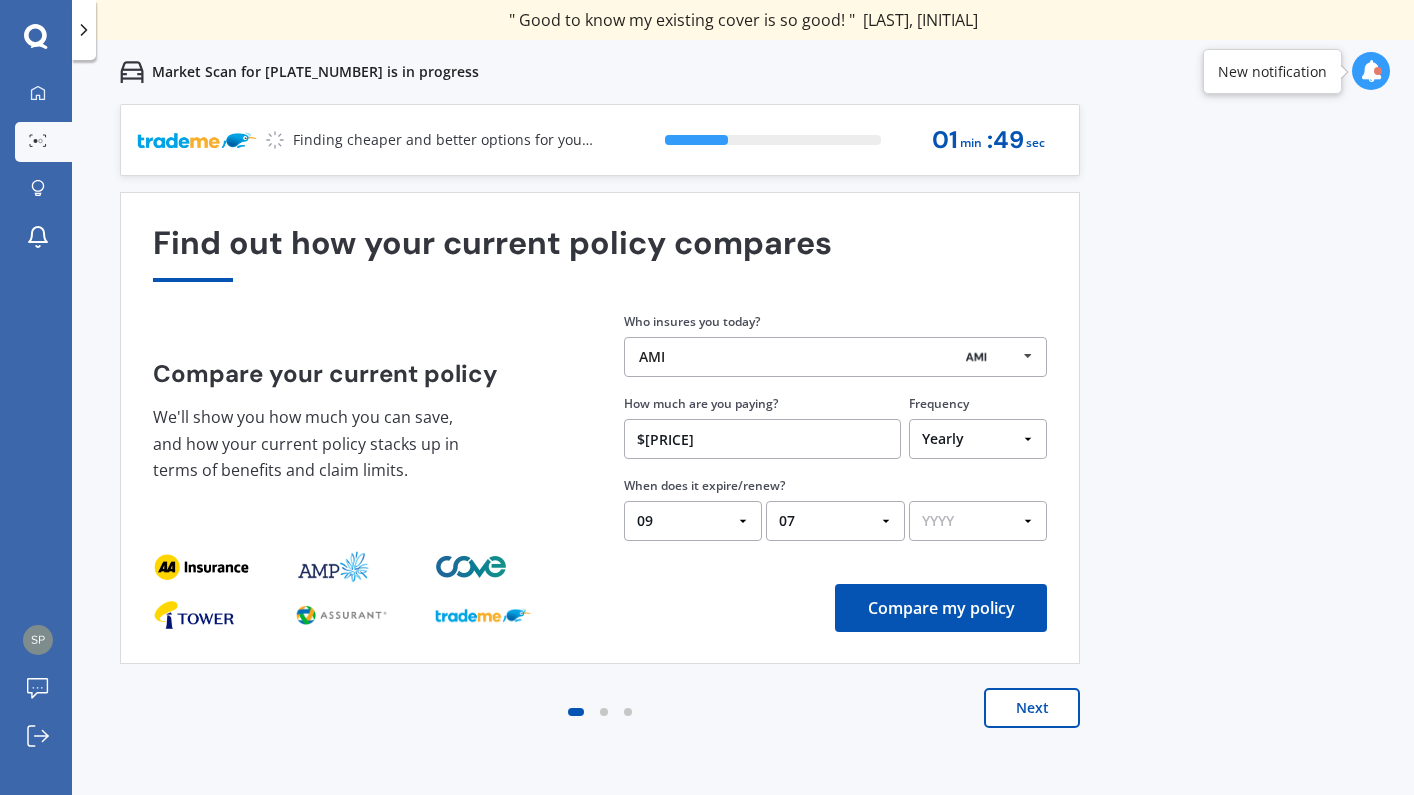 select on "2025" 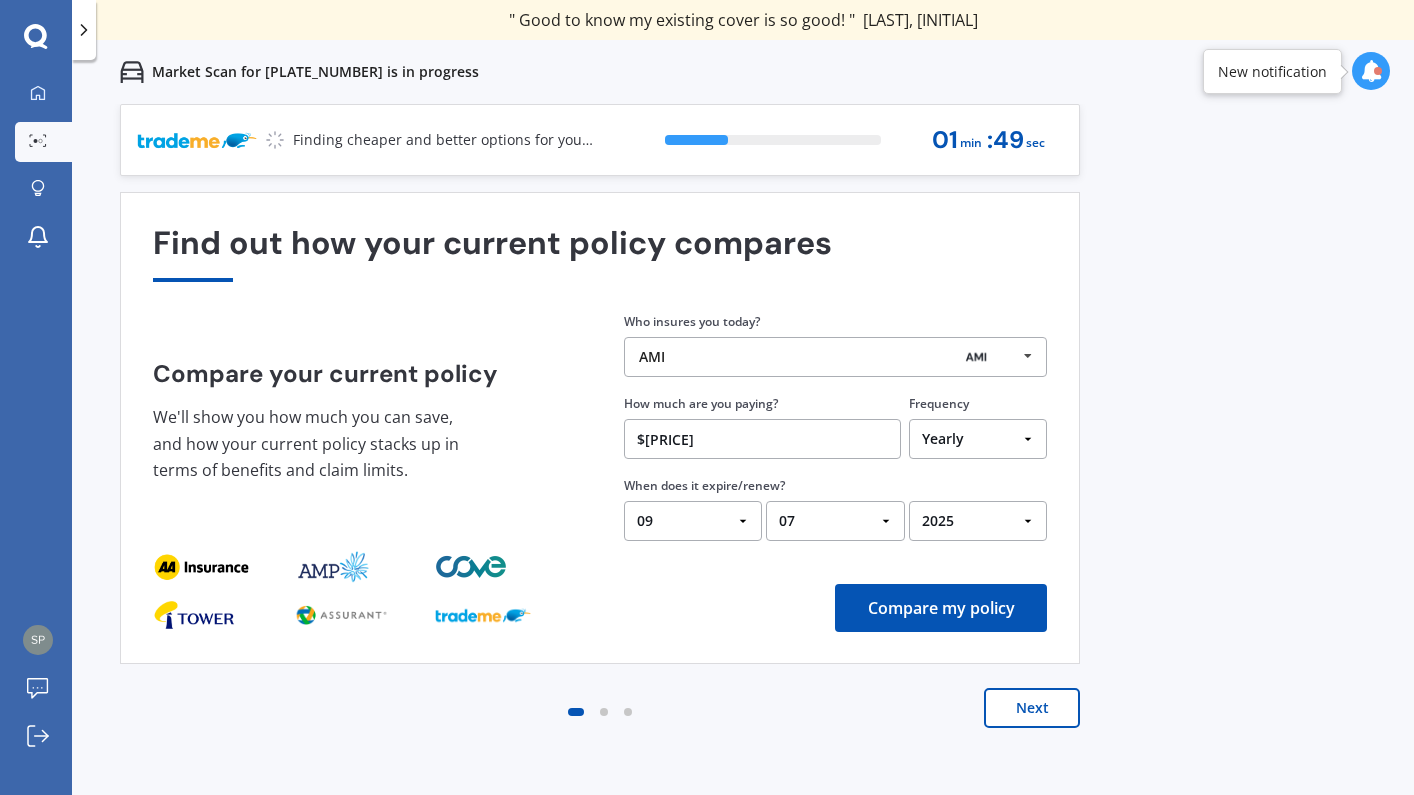 click on "Compare my policy" at bounding box center (941, 608) 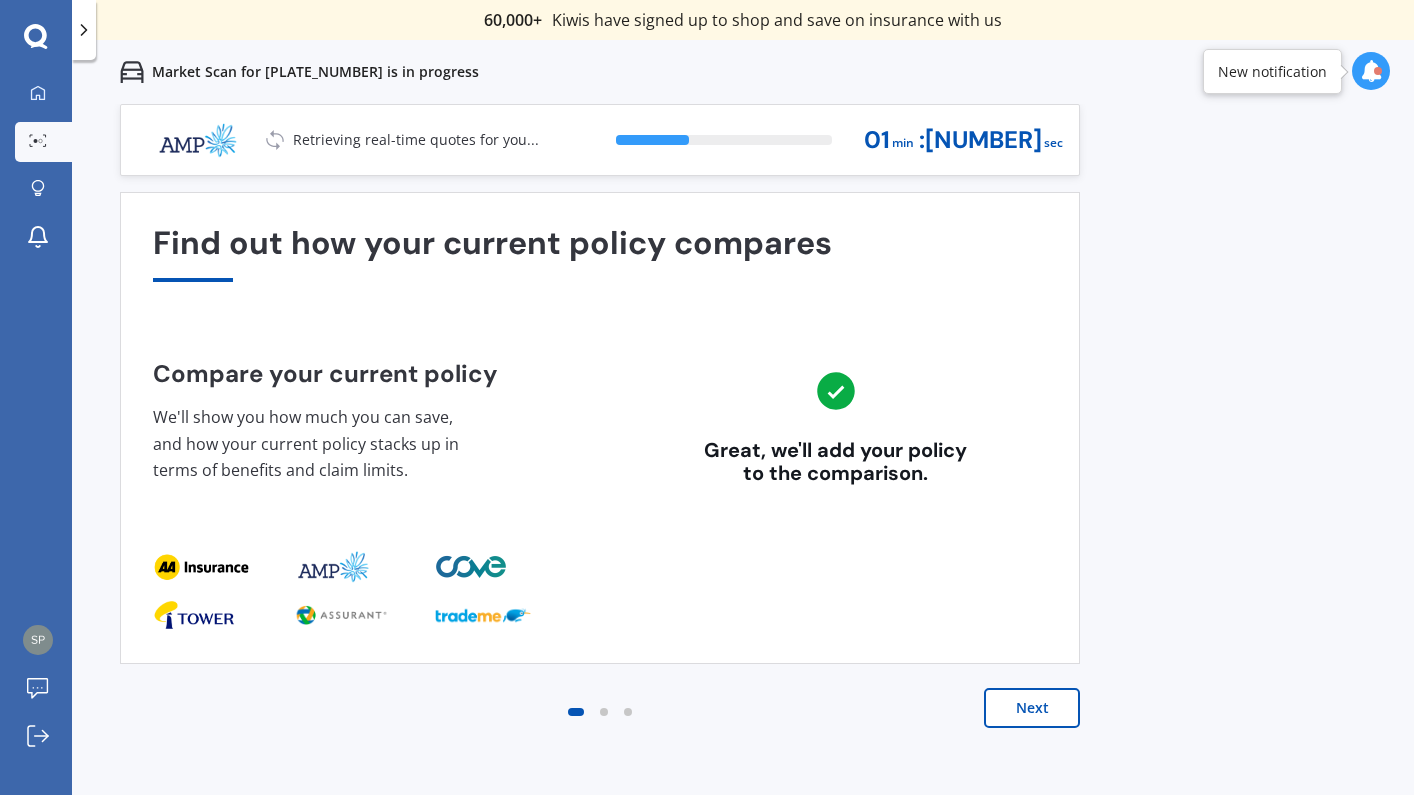 click on "Next" at bounding box center (1032, 708) 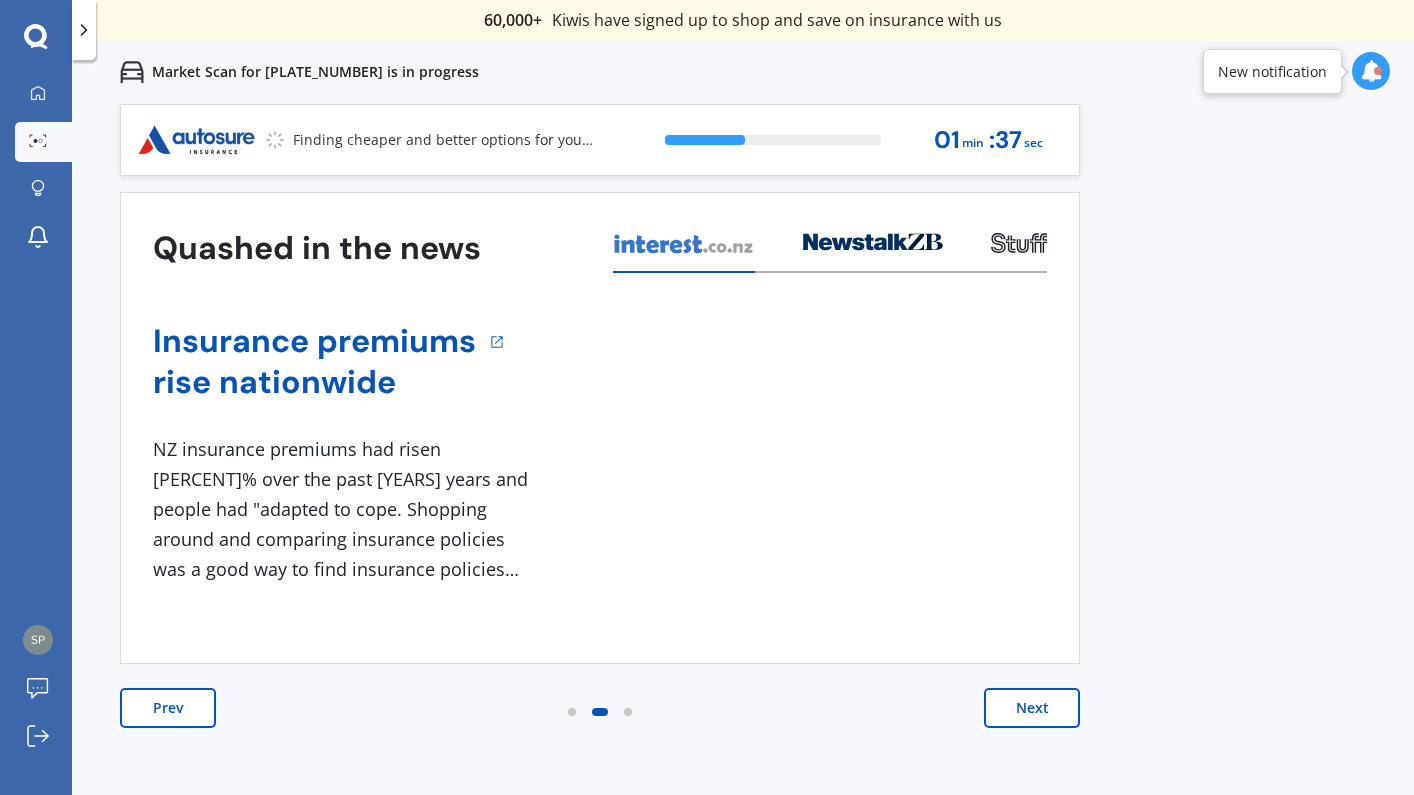 click on "Next" at bounding box center (1032, 708) 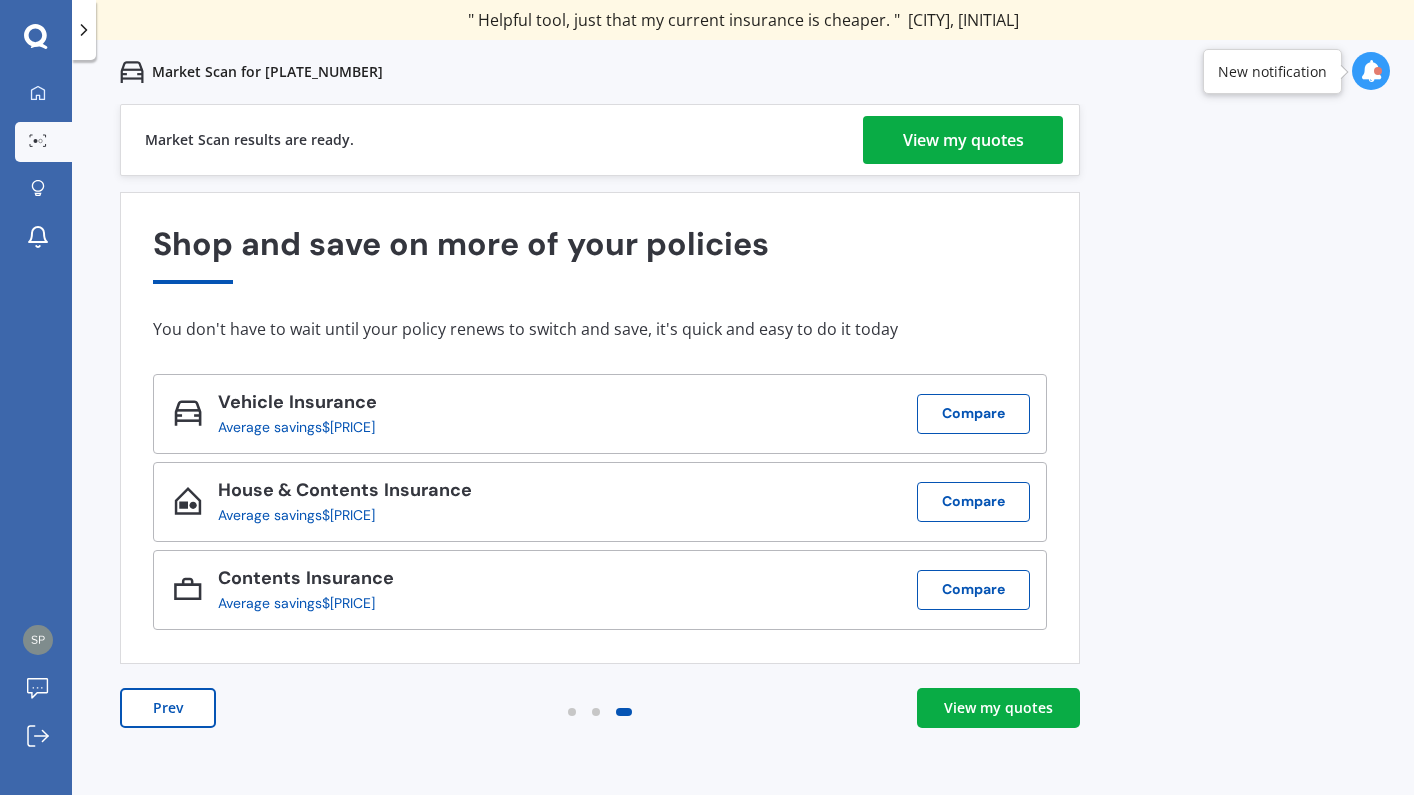 click on "View my quotes" at bounding box center [963, 140] 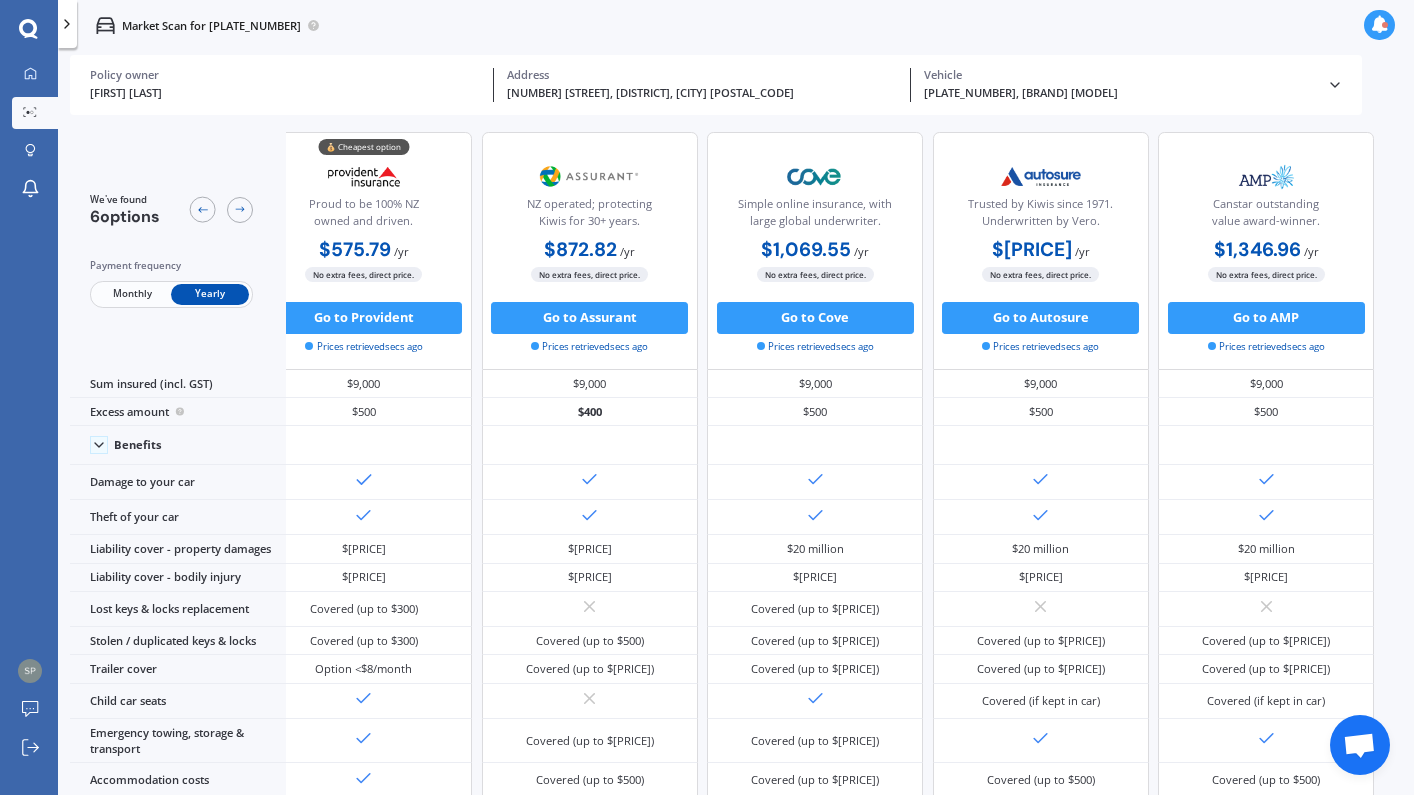 scroll, scrollTop: 0, scrollLeft: 330, axis: horizontal 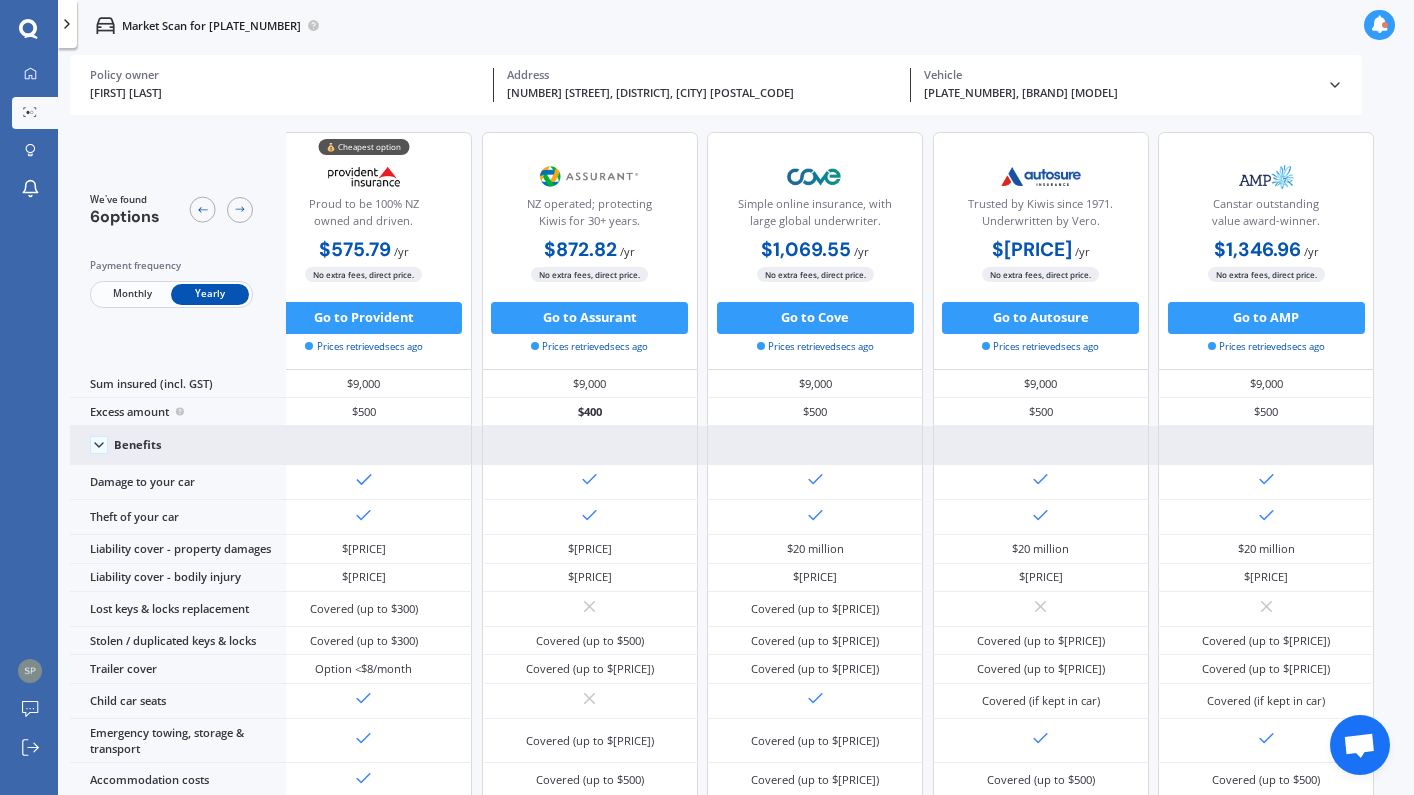 click at bounding box center (99, 445) 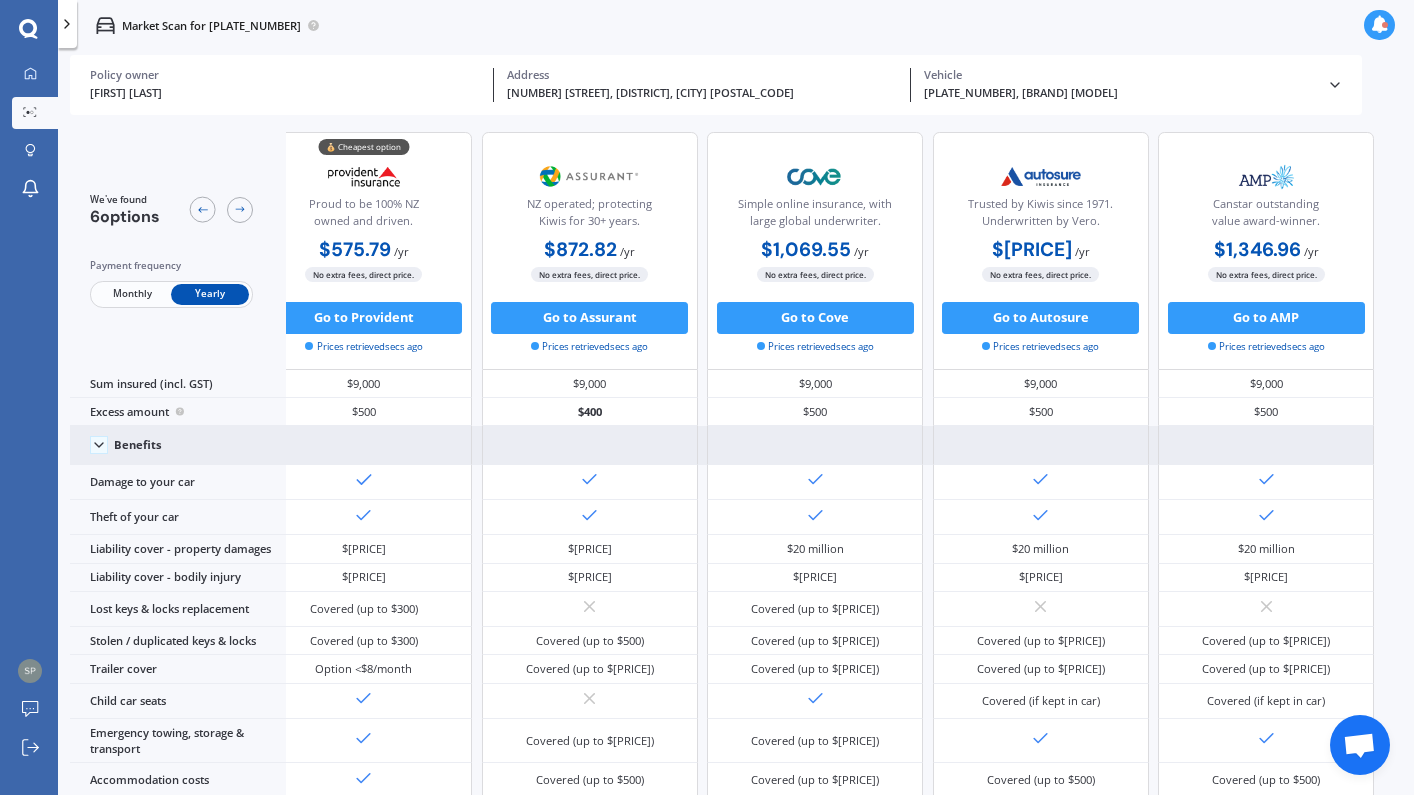 scroll, scrollTop: 0, scrollLeft: 320, axis: horizontal 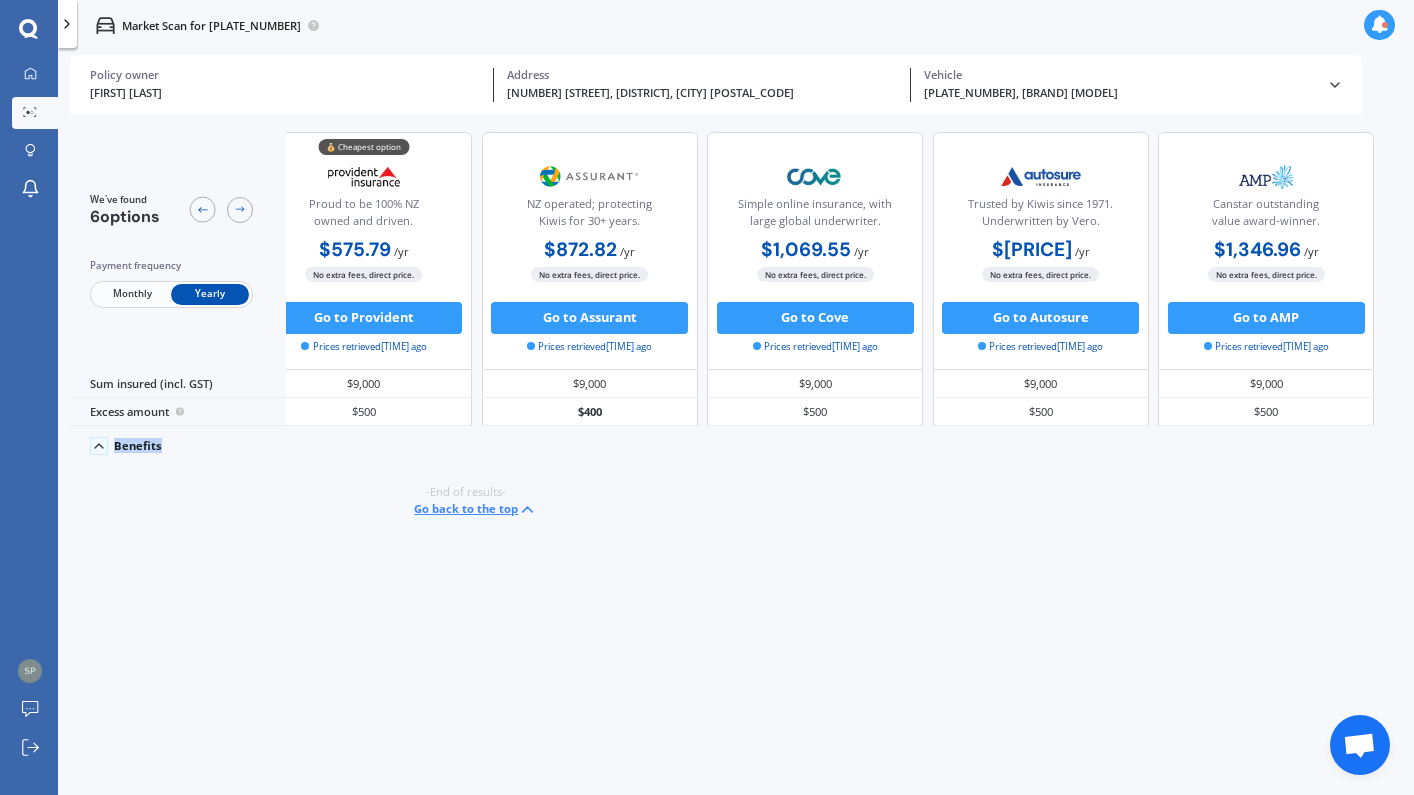 click at bounding box center [99, 446] 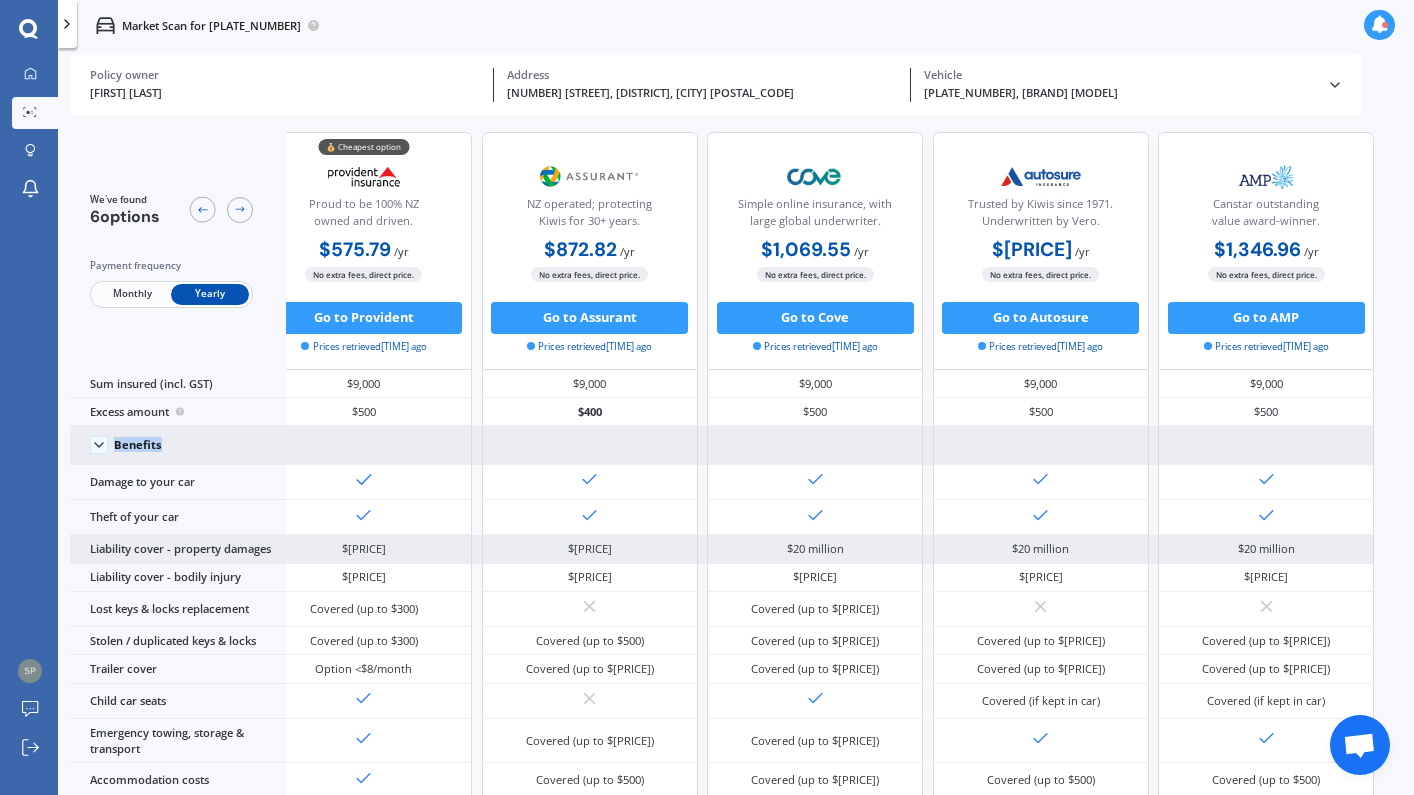 scroll, scrollTop: 0, scrollLeft: 330, axis: horizontal 